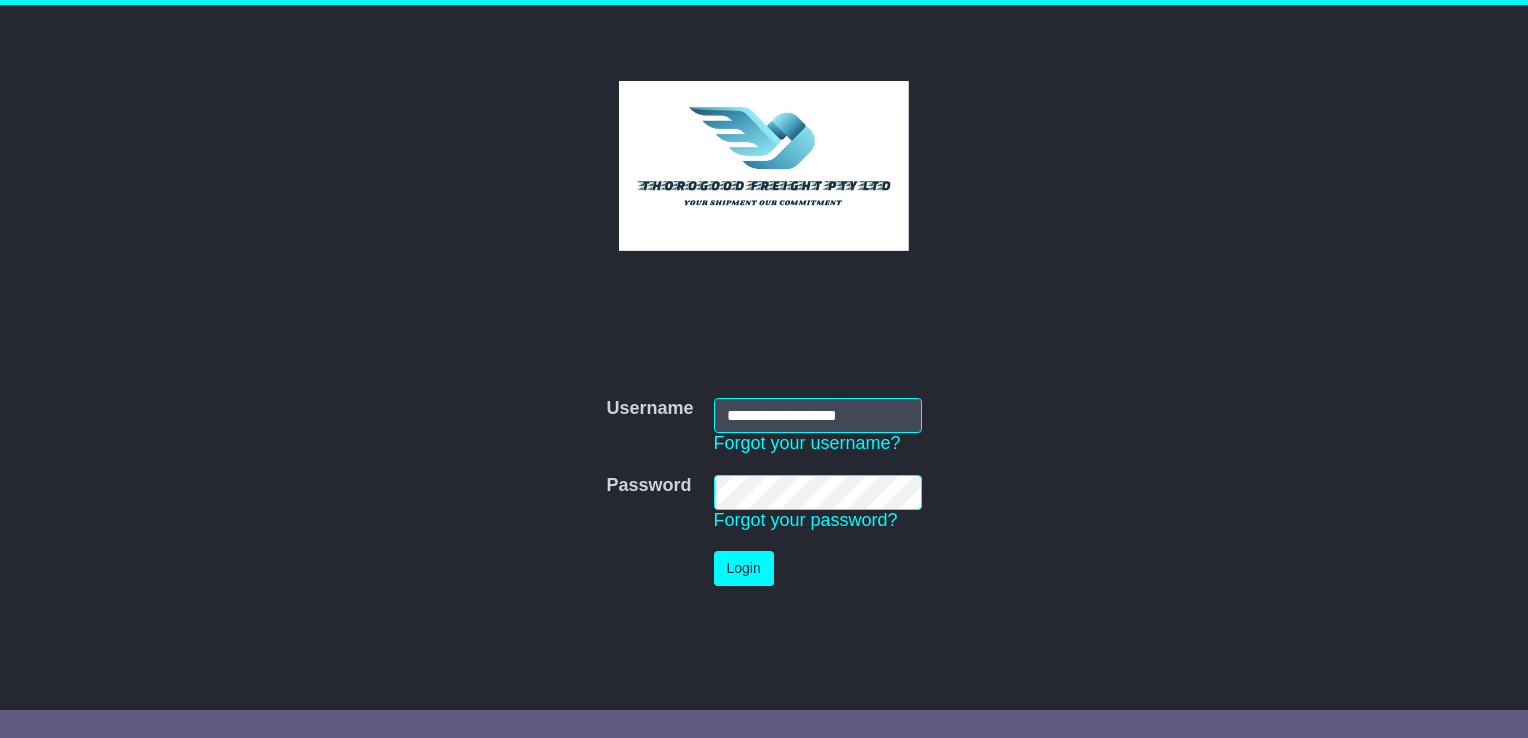 scroll, scrollTop: 0, scrollLeft: 0, axis: both 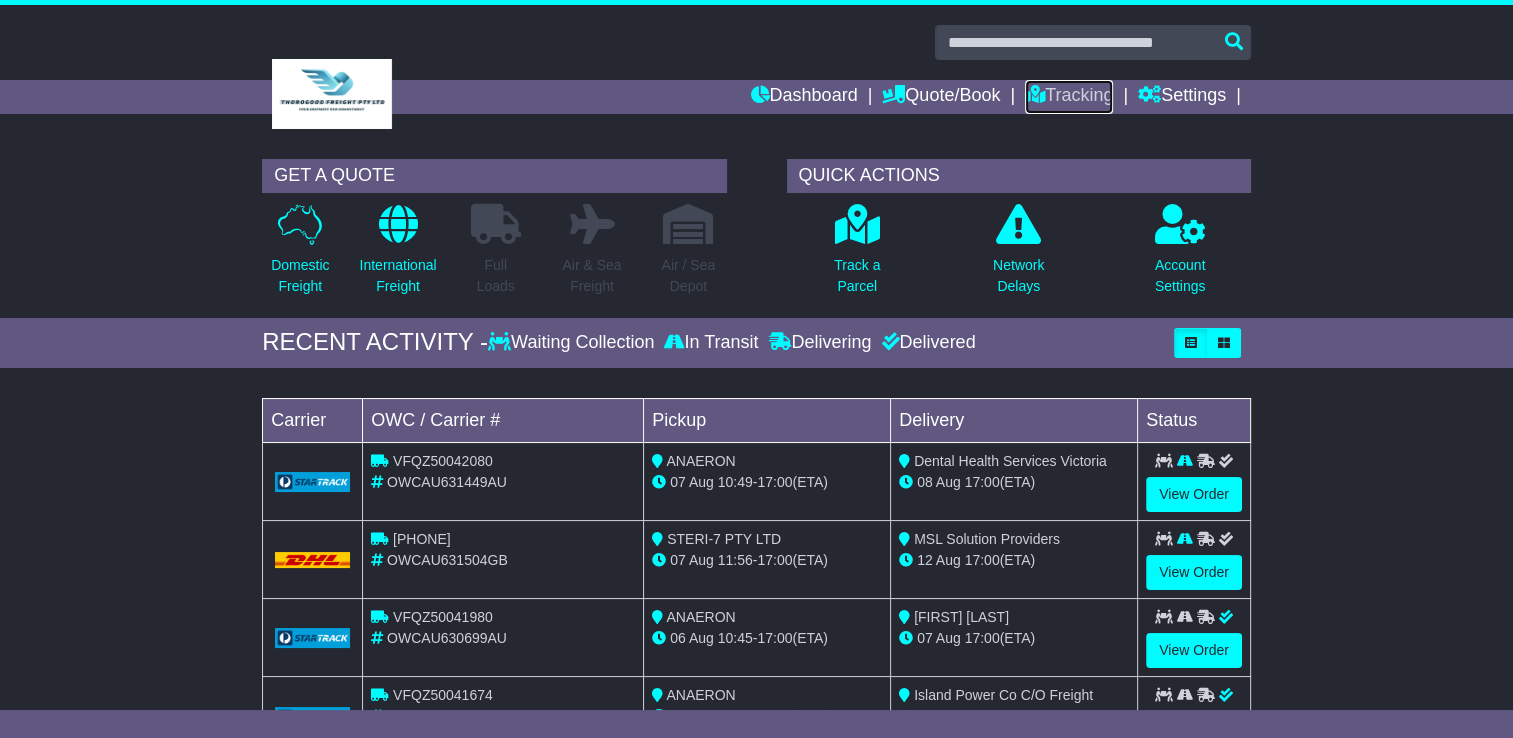 click on "Tracking" at bounding box center [1069, 97] 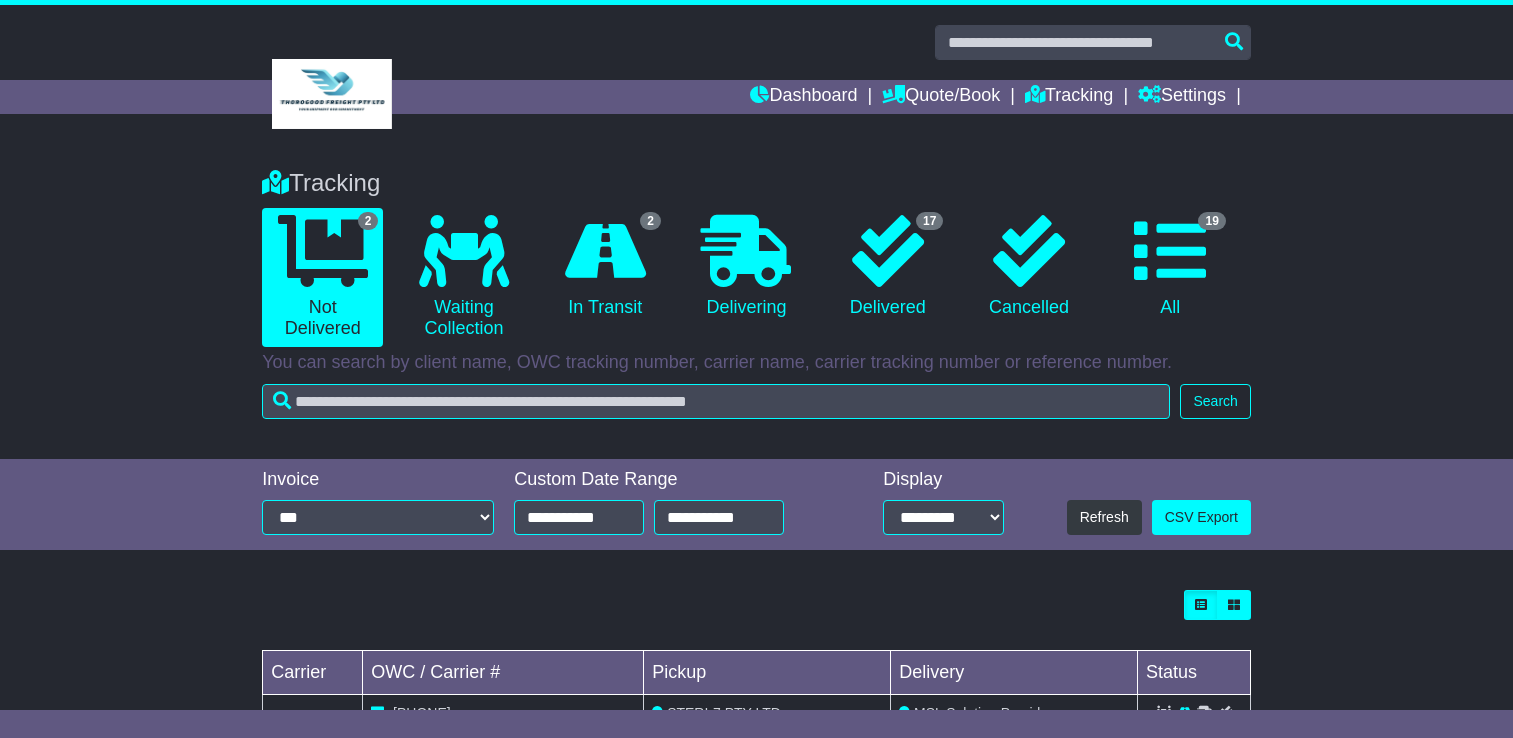 scroll, scrollTop: 0, scrollLeft: 0, axis: both 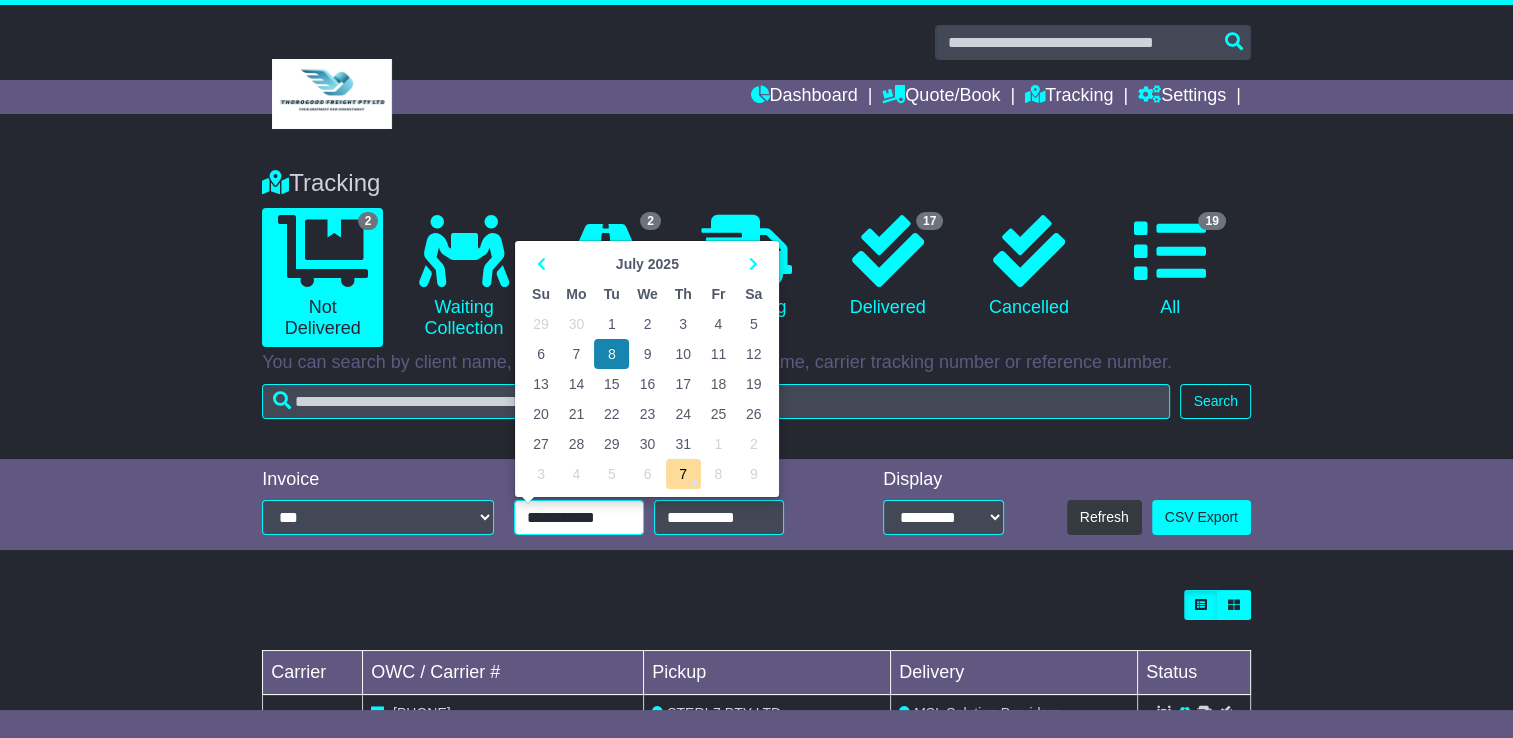 click on "**********" at bounding box center [579, 517] 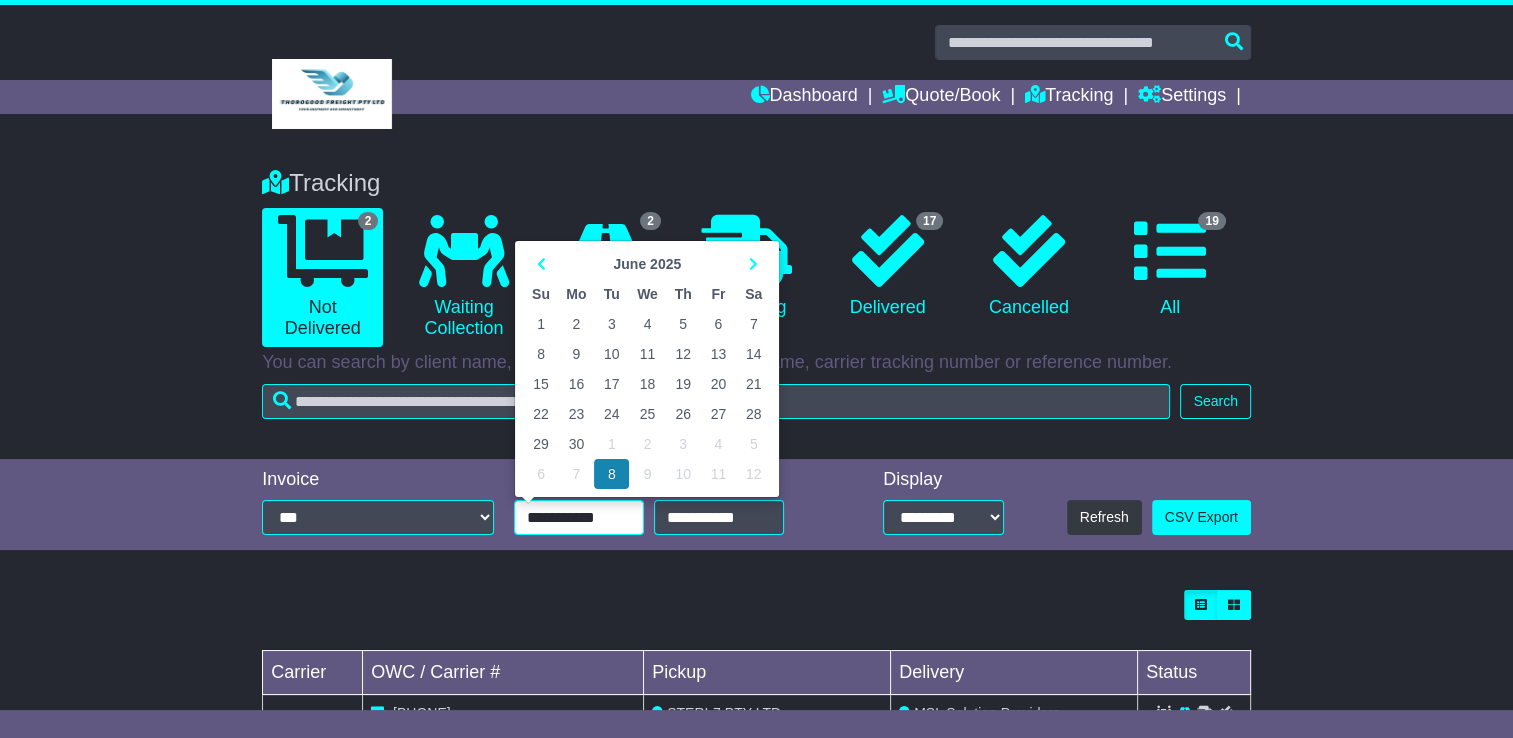 click at bounding box center (540, 264) 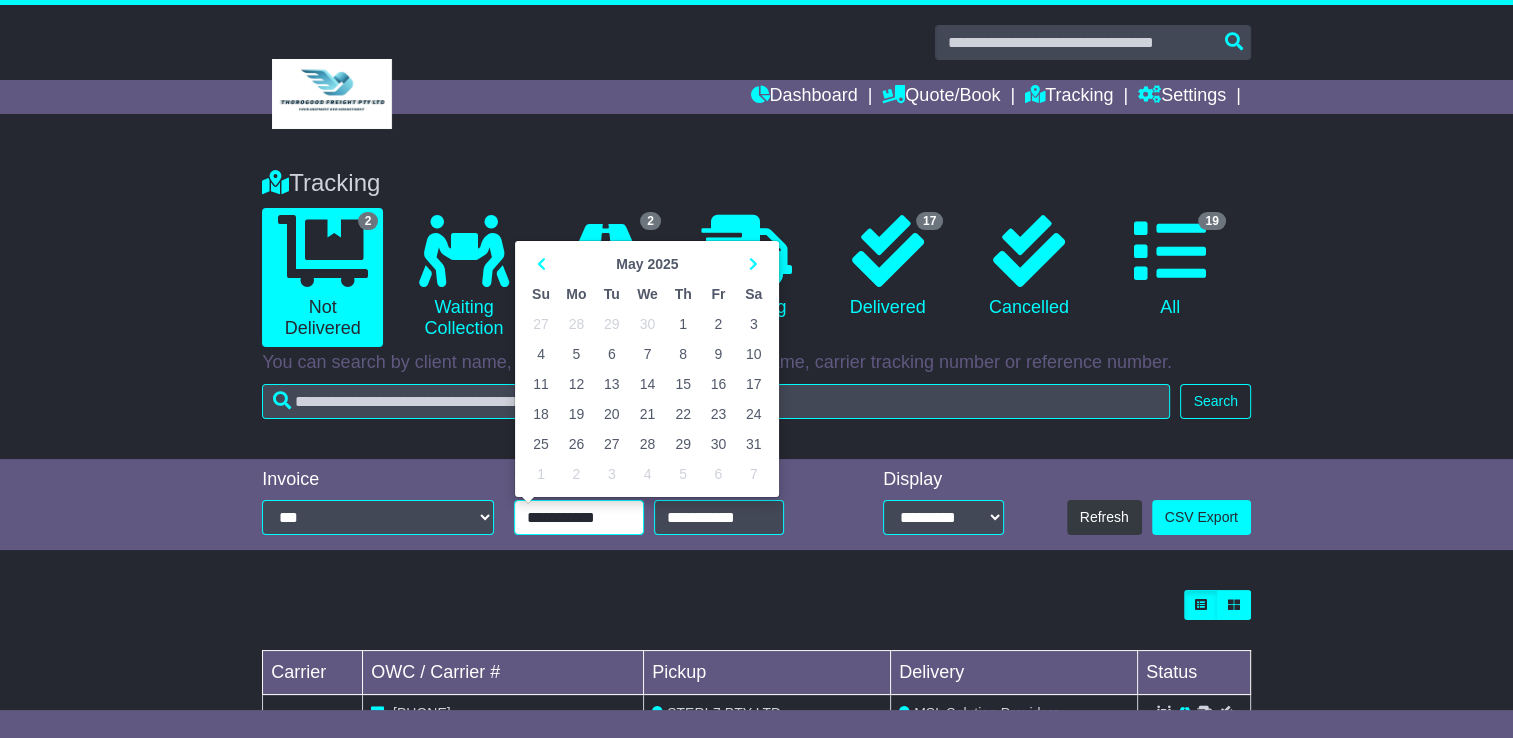 click on "30" at bounding box center [718, 444] 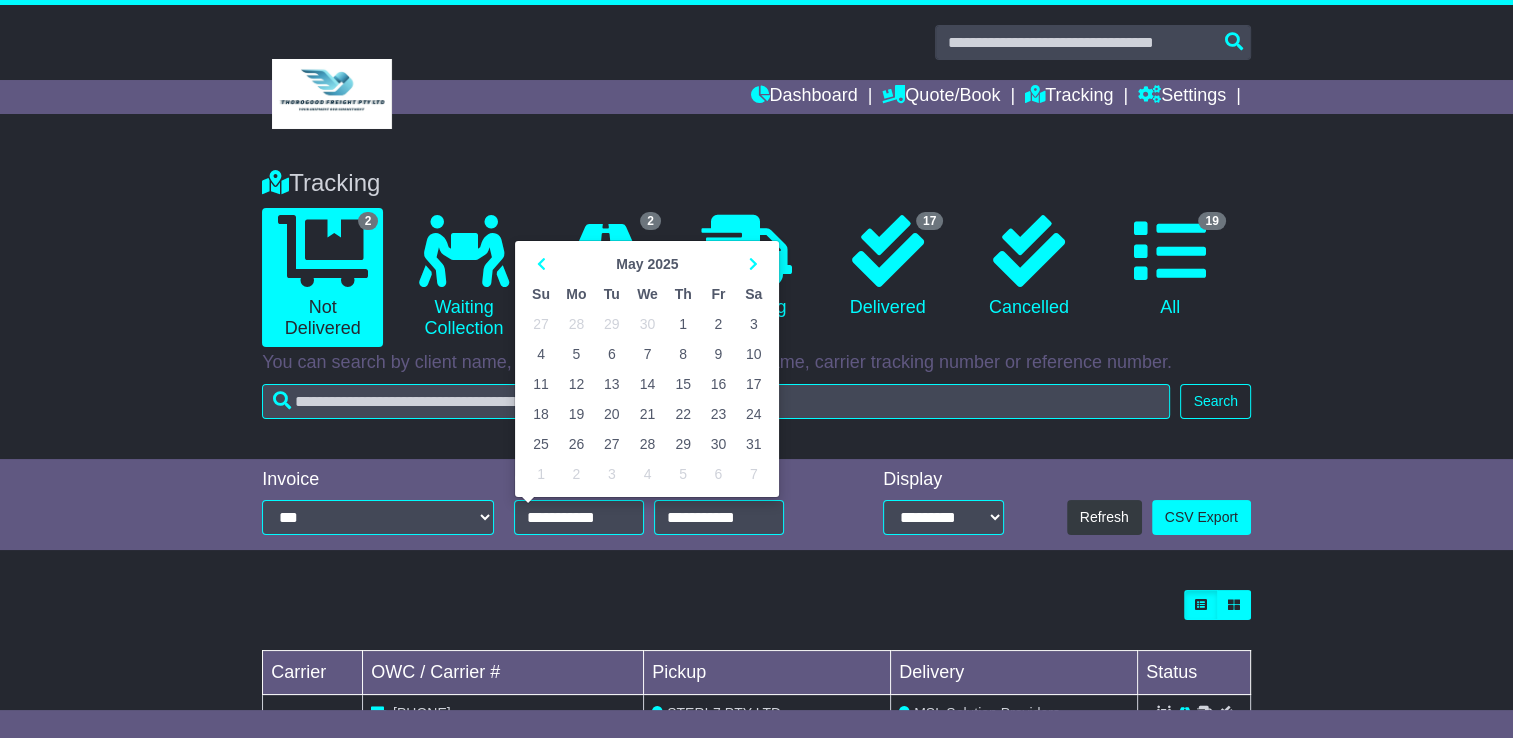 type on "**********" 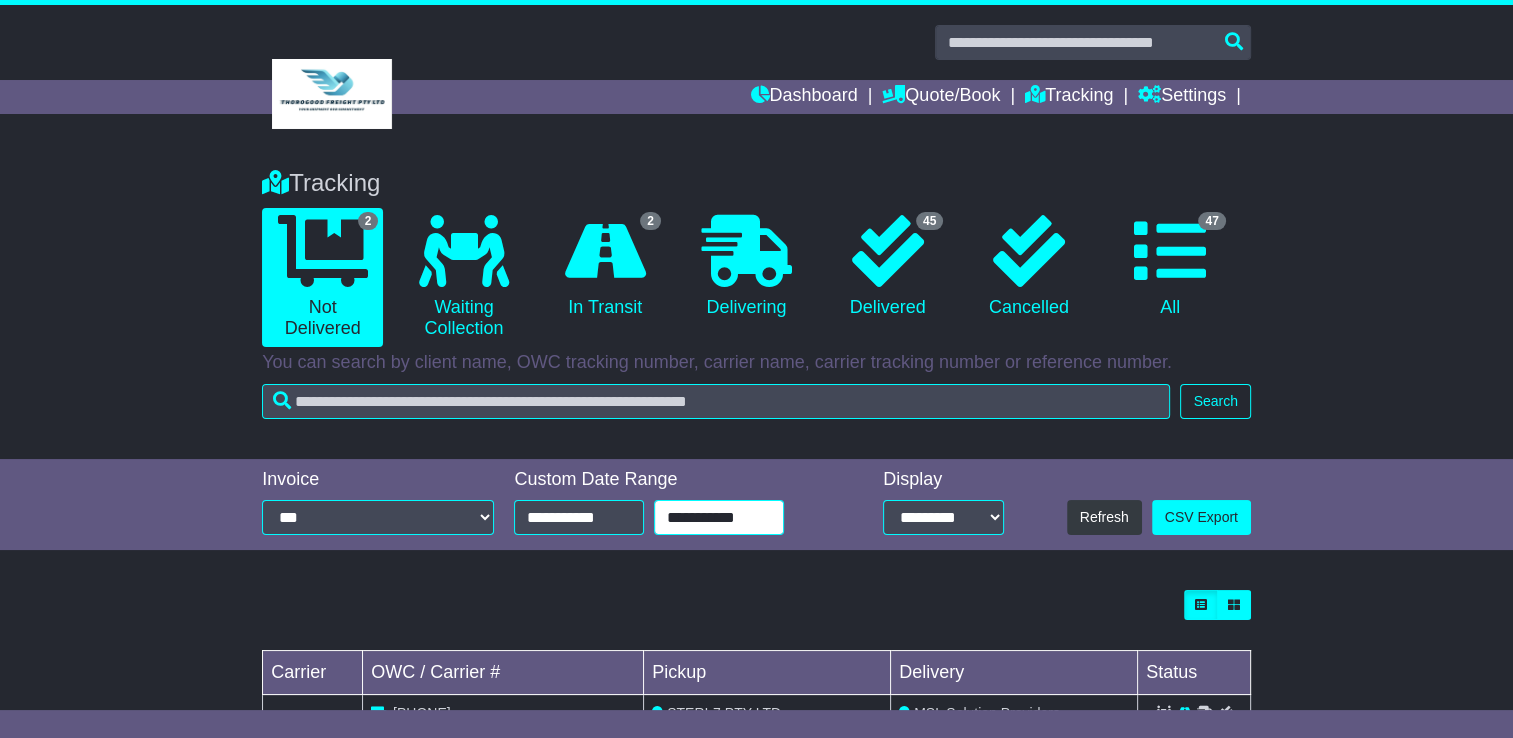 click on "**********" at bounding box center [719, 517] 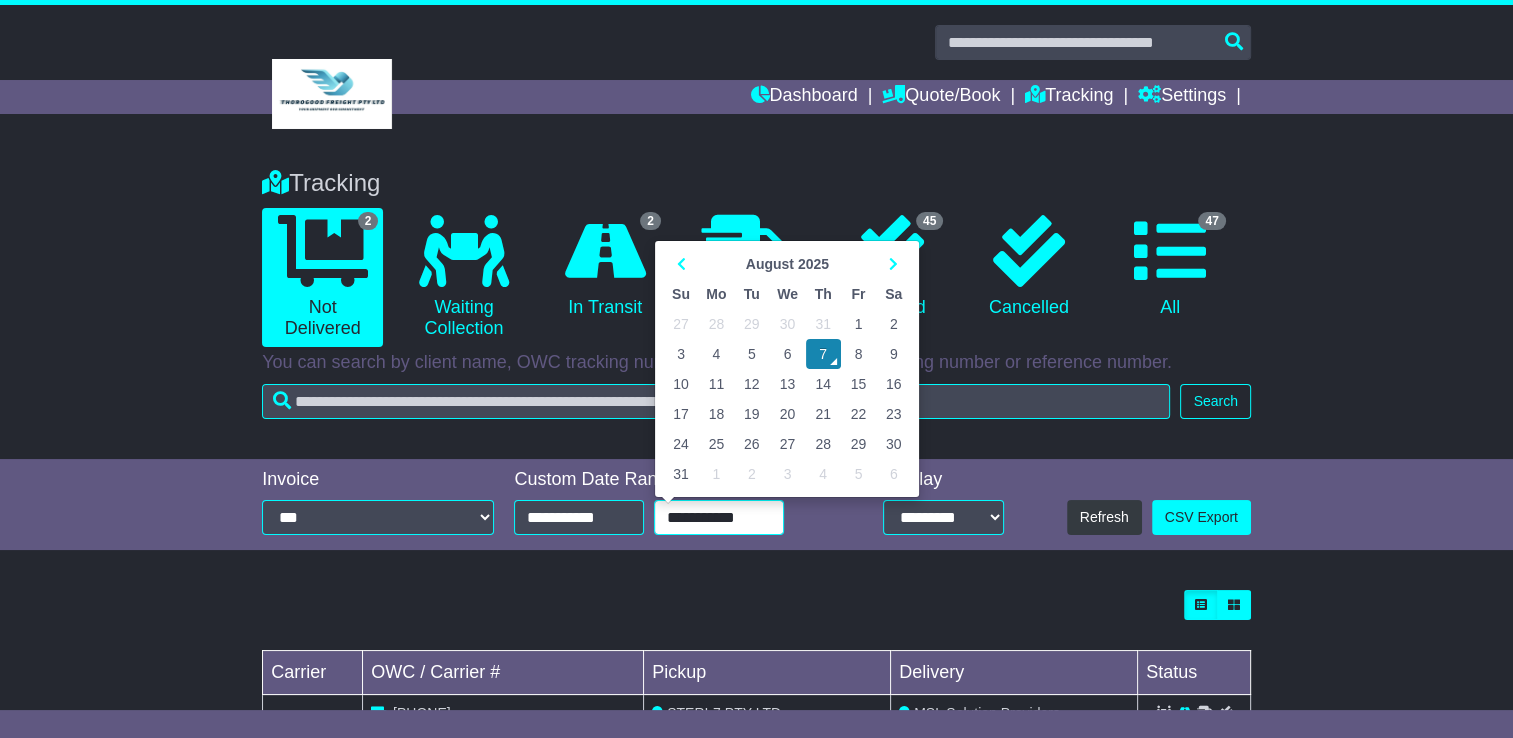 click at bounding box center (680, 264) 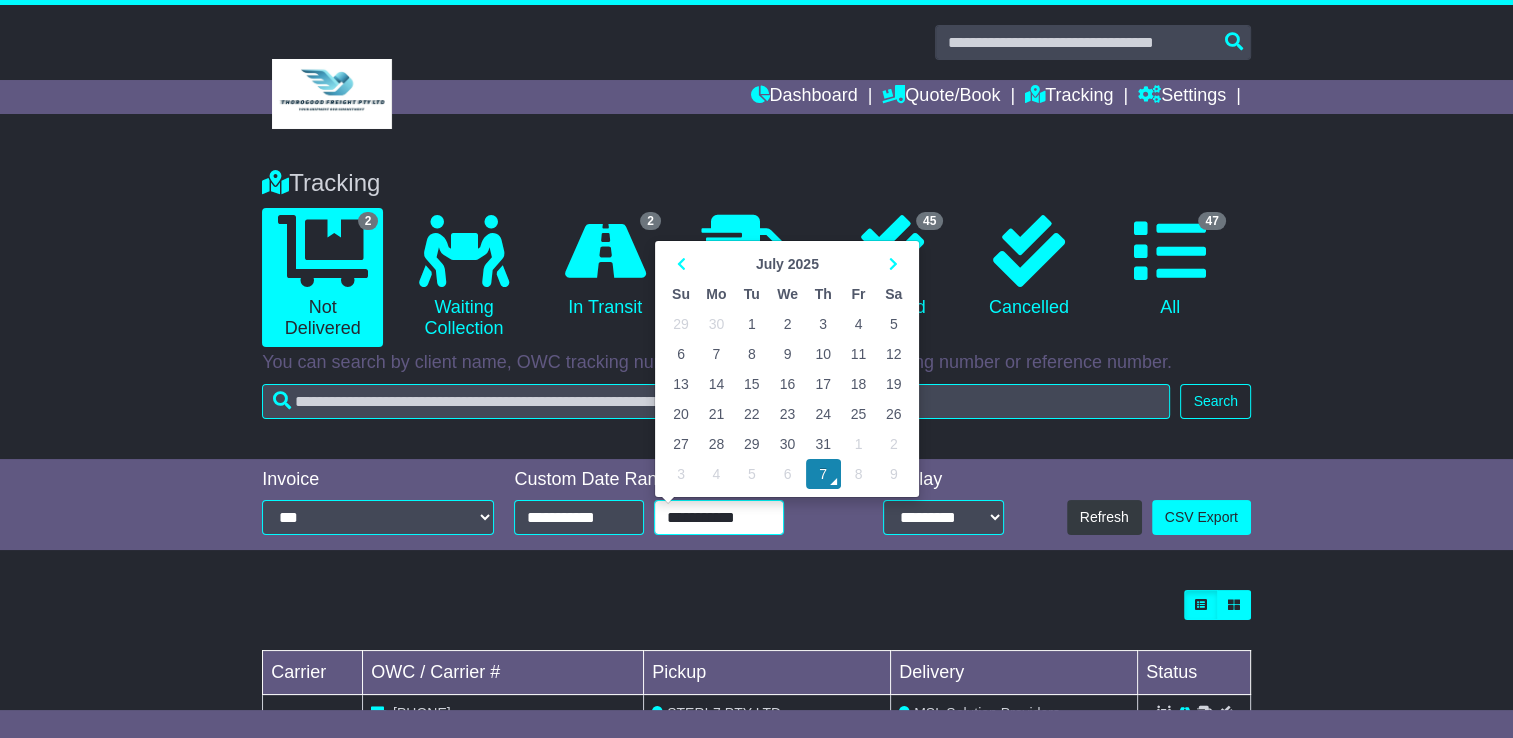 click at bounding box center (680, 264) 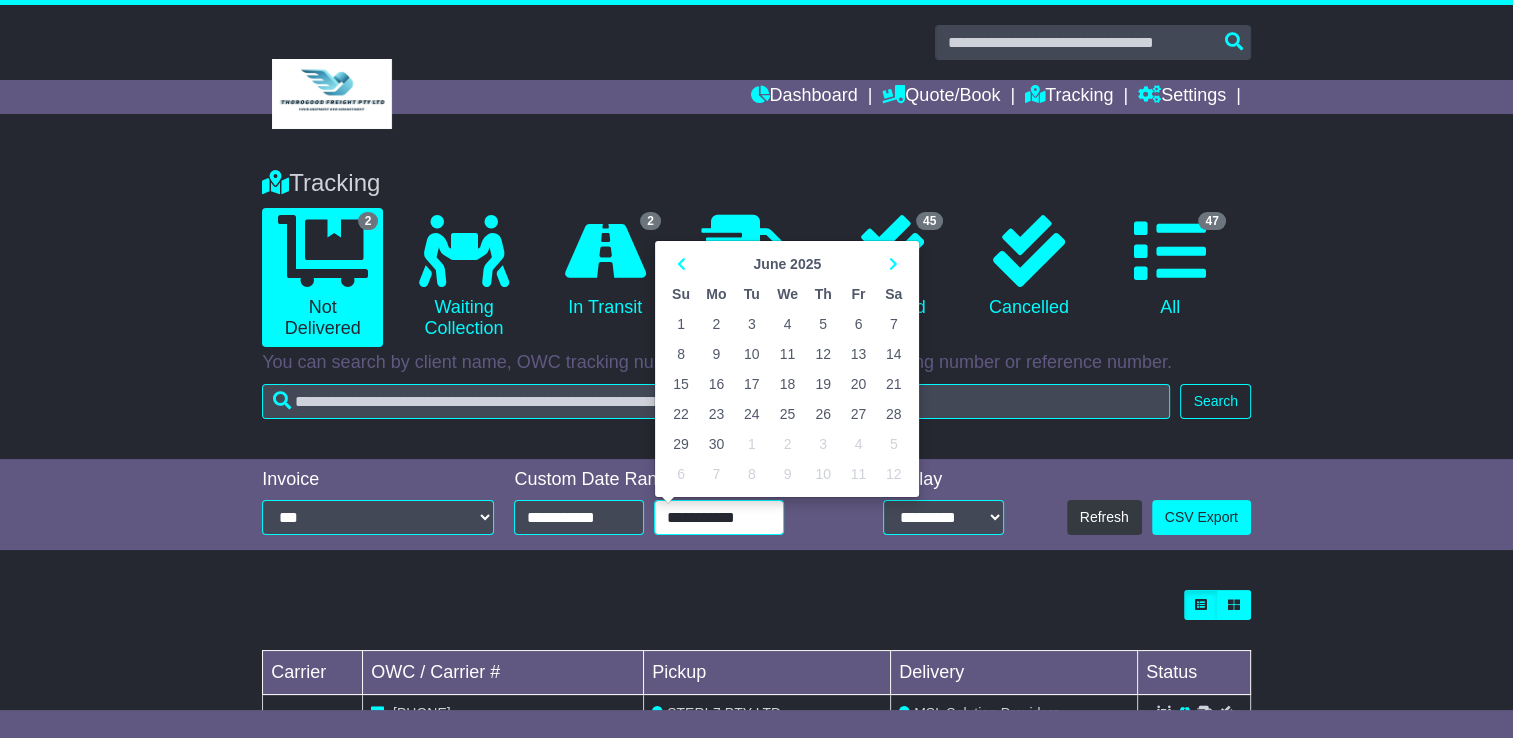 click on "12" at bounding box center [823, 354] 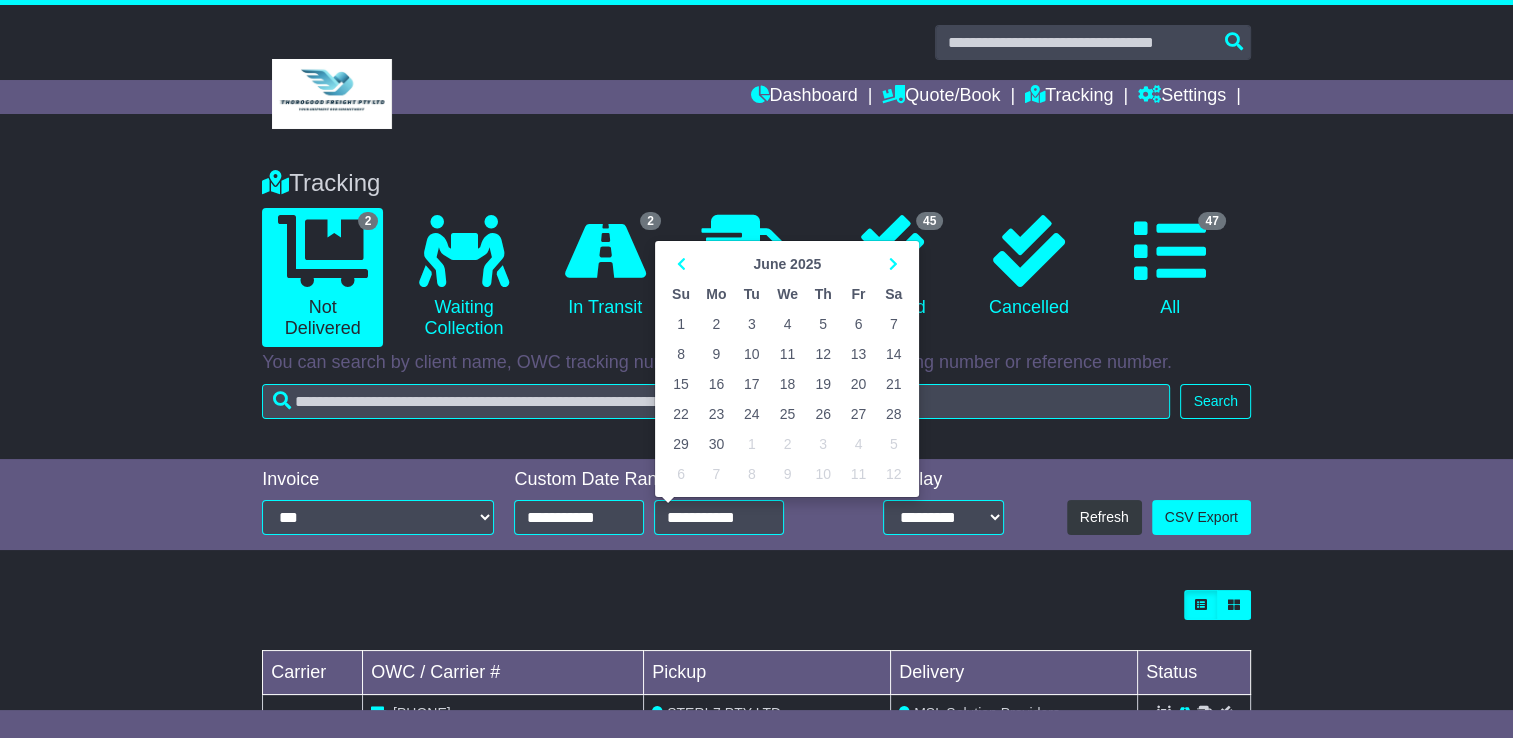 type on "**********" 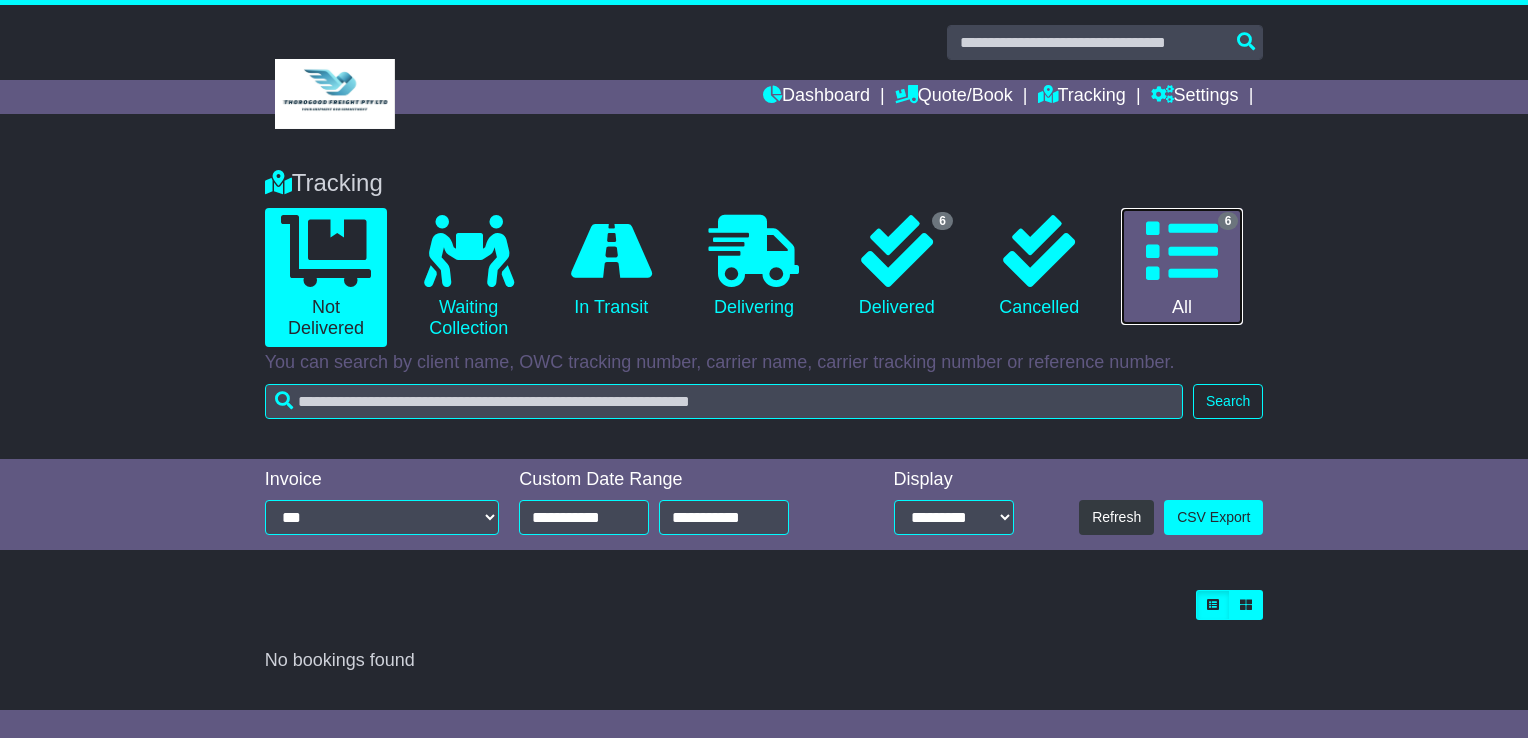 click on "6
All" at bounding box center [1182, 267] 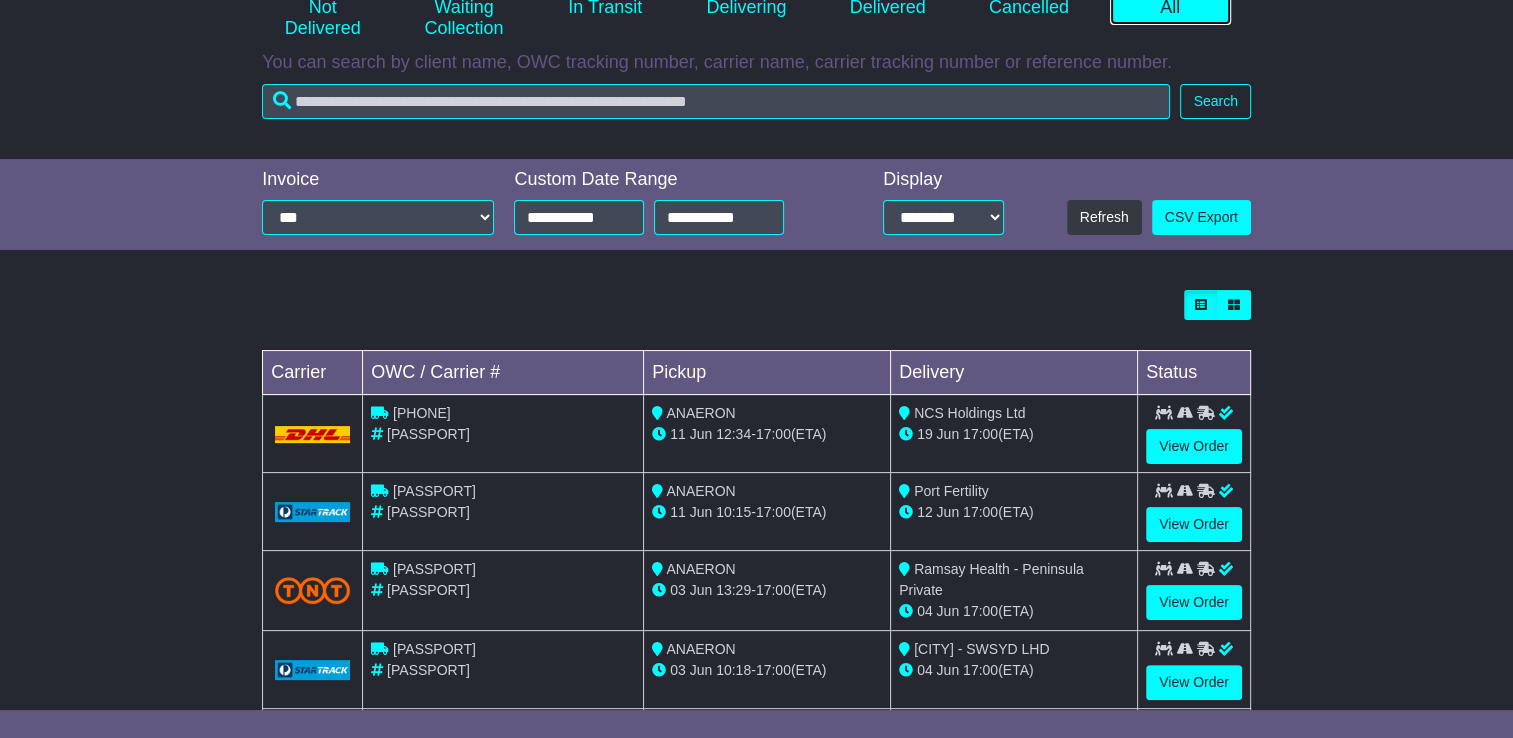 scroll, scrollTop: 491, scrollLeft: 0, axis: vertical 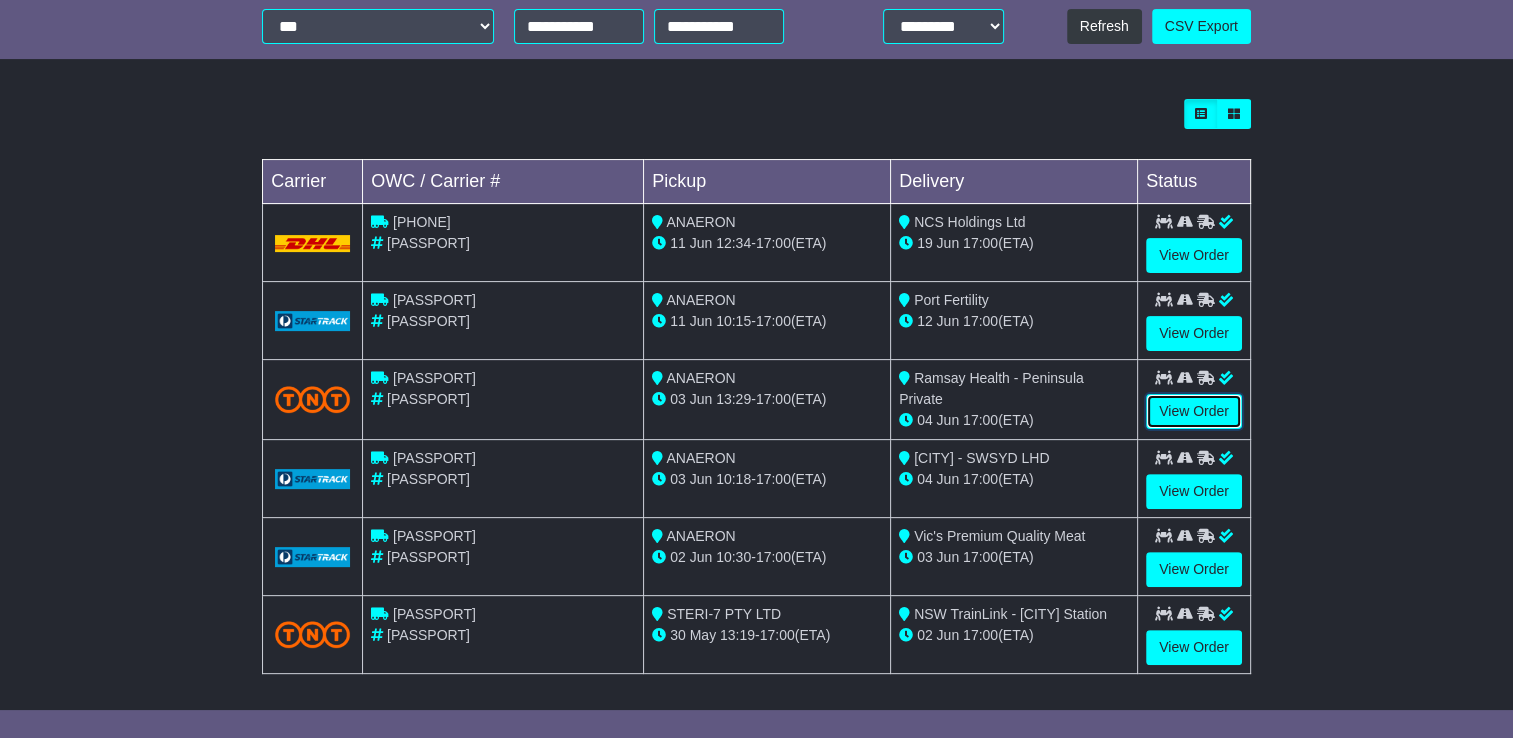 click on "View Order" at bounding box center [1194, 411] 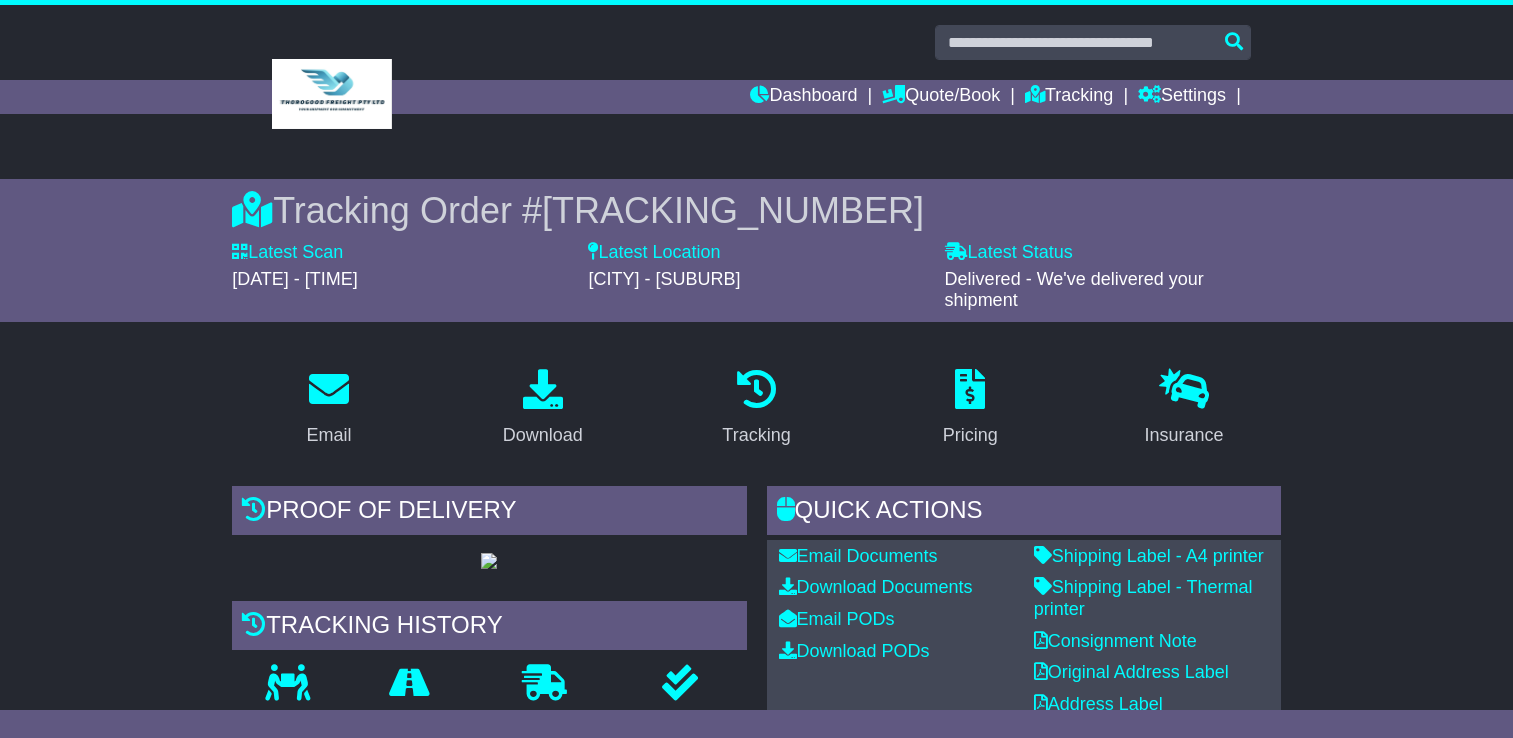 scroll, scrollTop: 0, scrollLeft: 0, axis: both 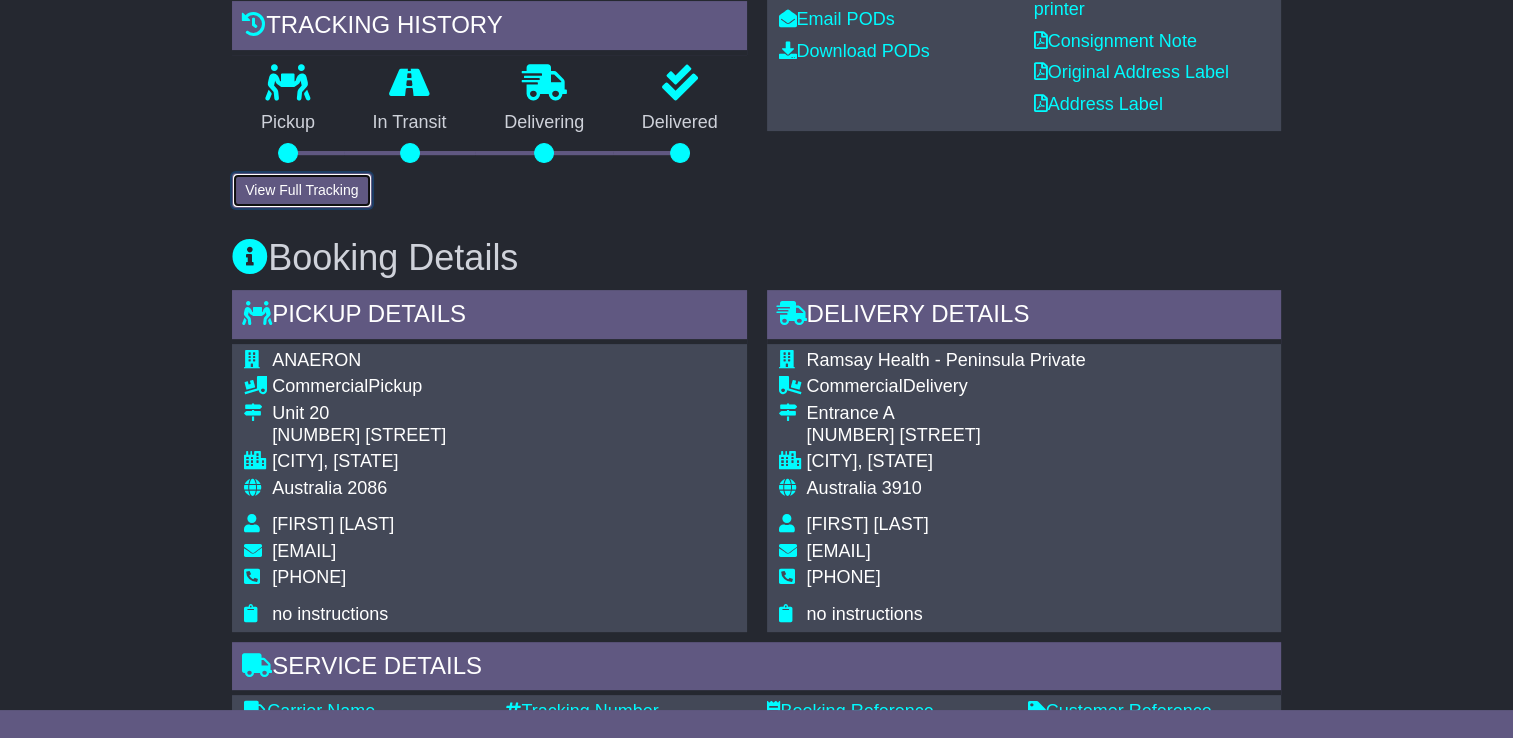 click on "View Full Tracking" at bounding box center (301, 190) 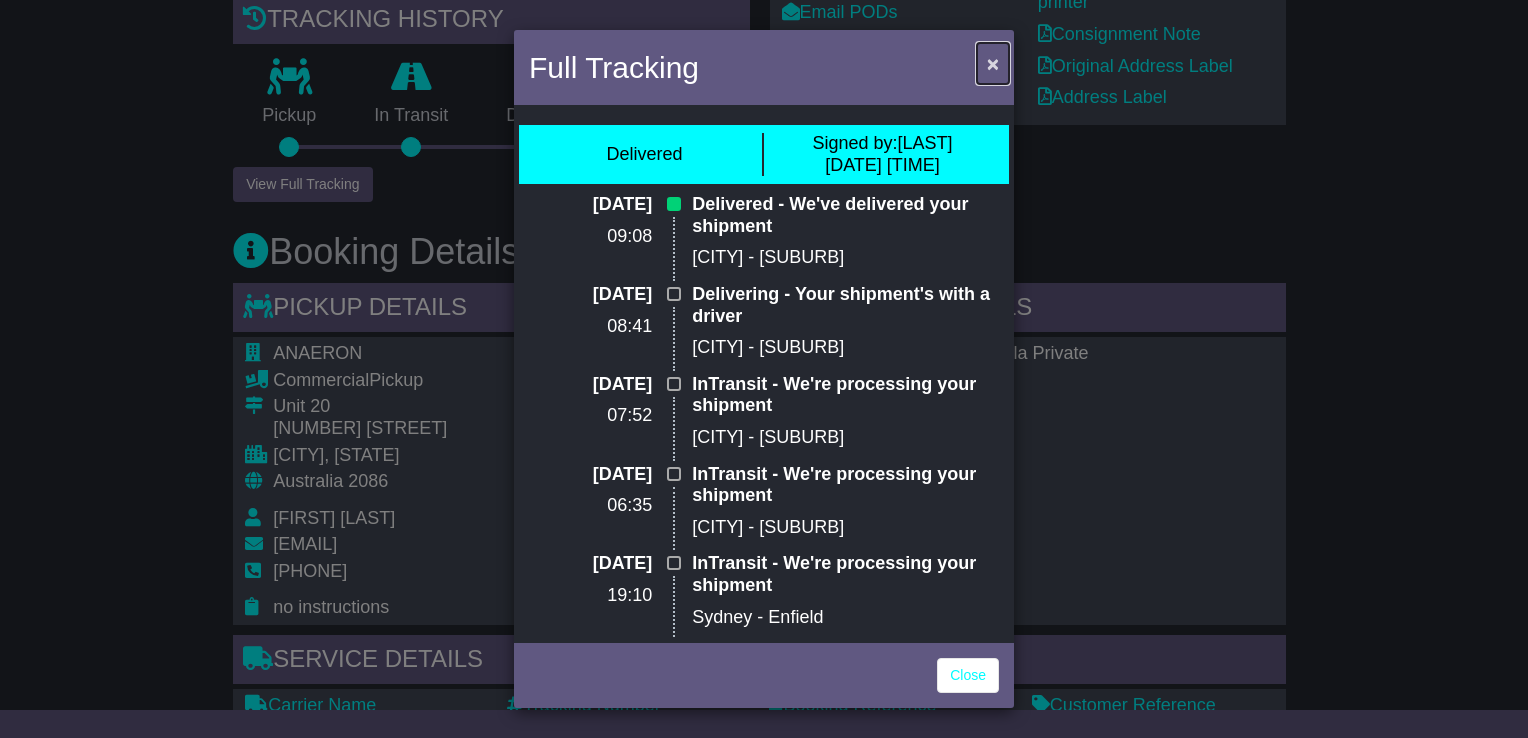 click on "×" at bounding box center (993, 63) 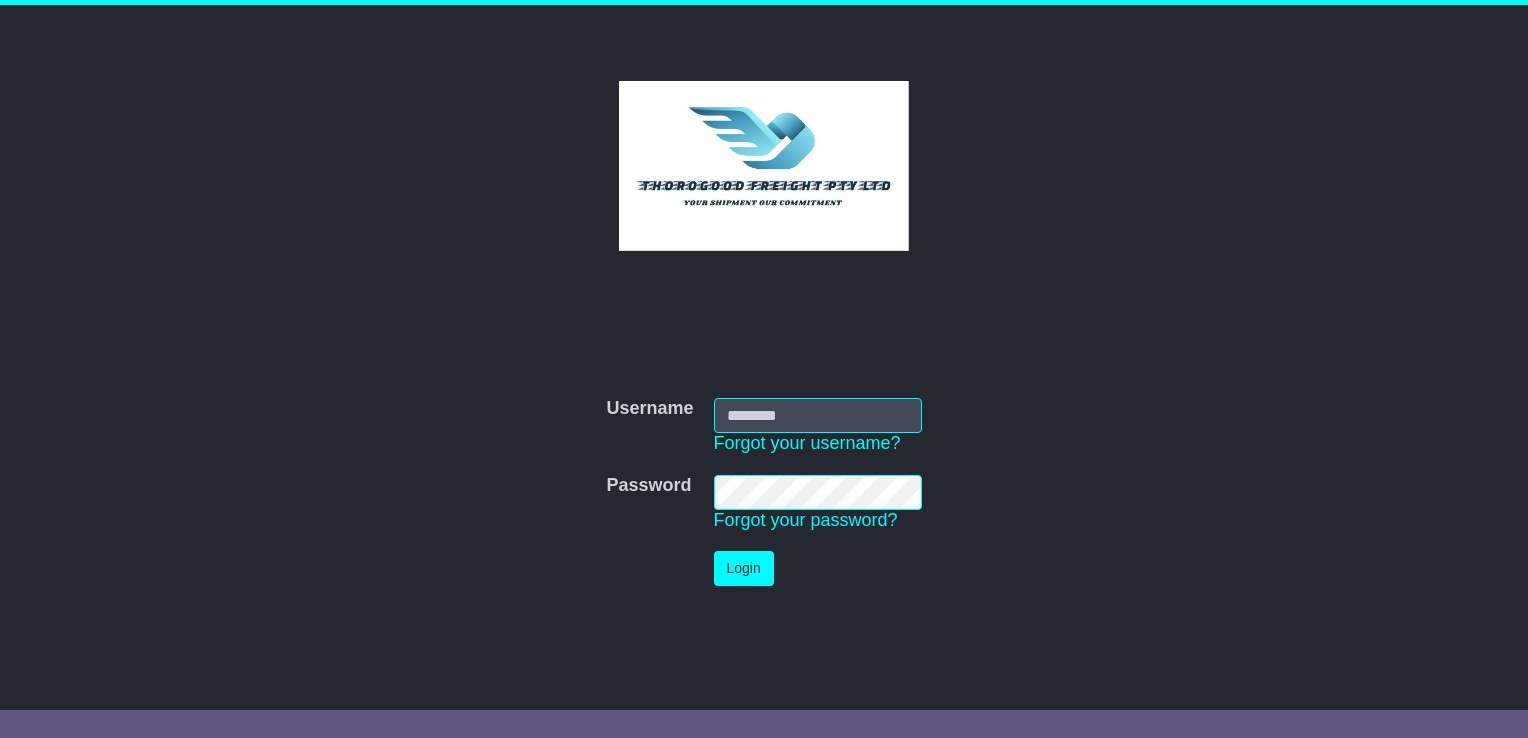 scroll, scrollTop: 0, scrollLeft: 0, axis: both 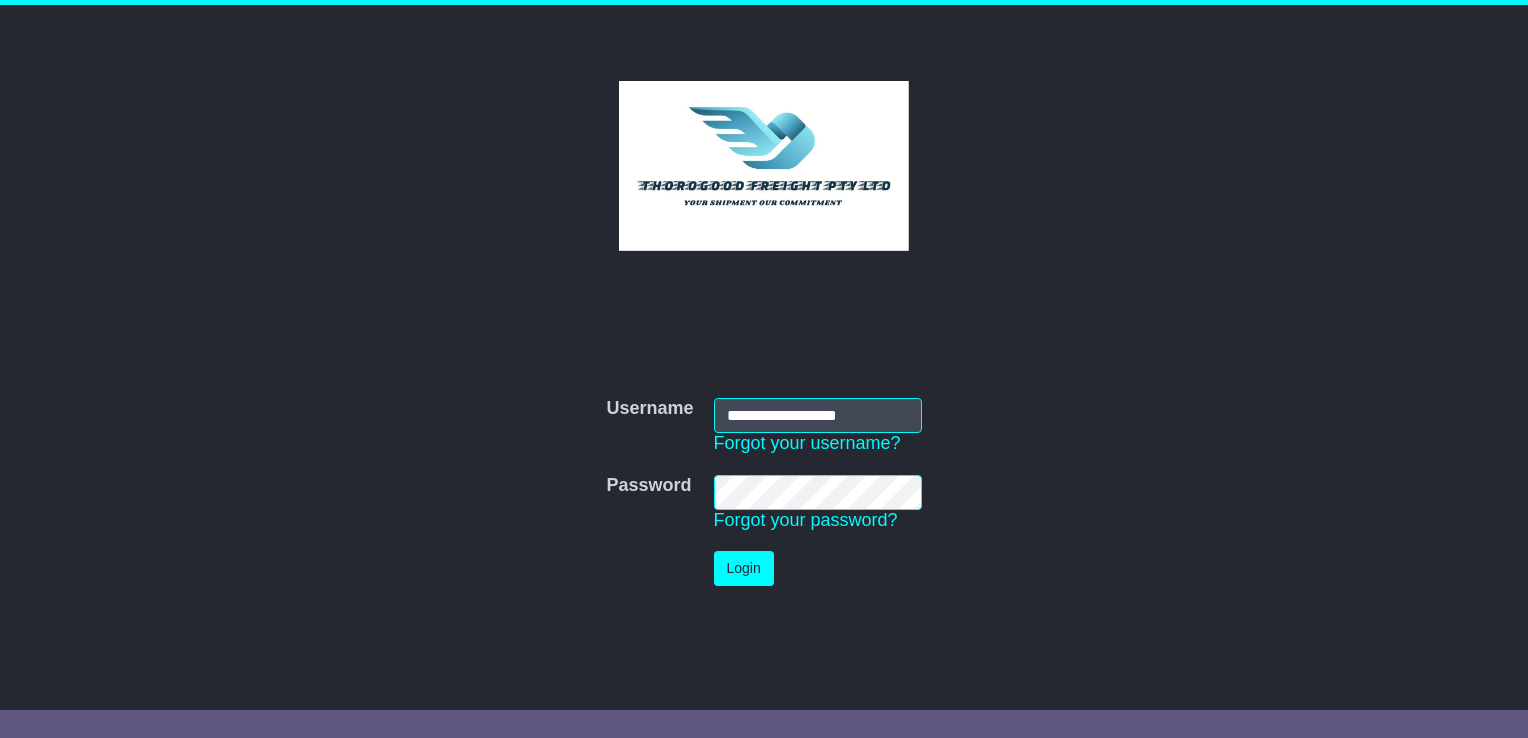 click on "Login" at bounding box center (744, 568) 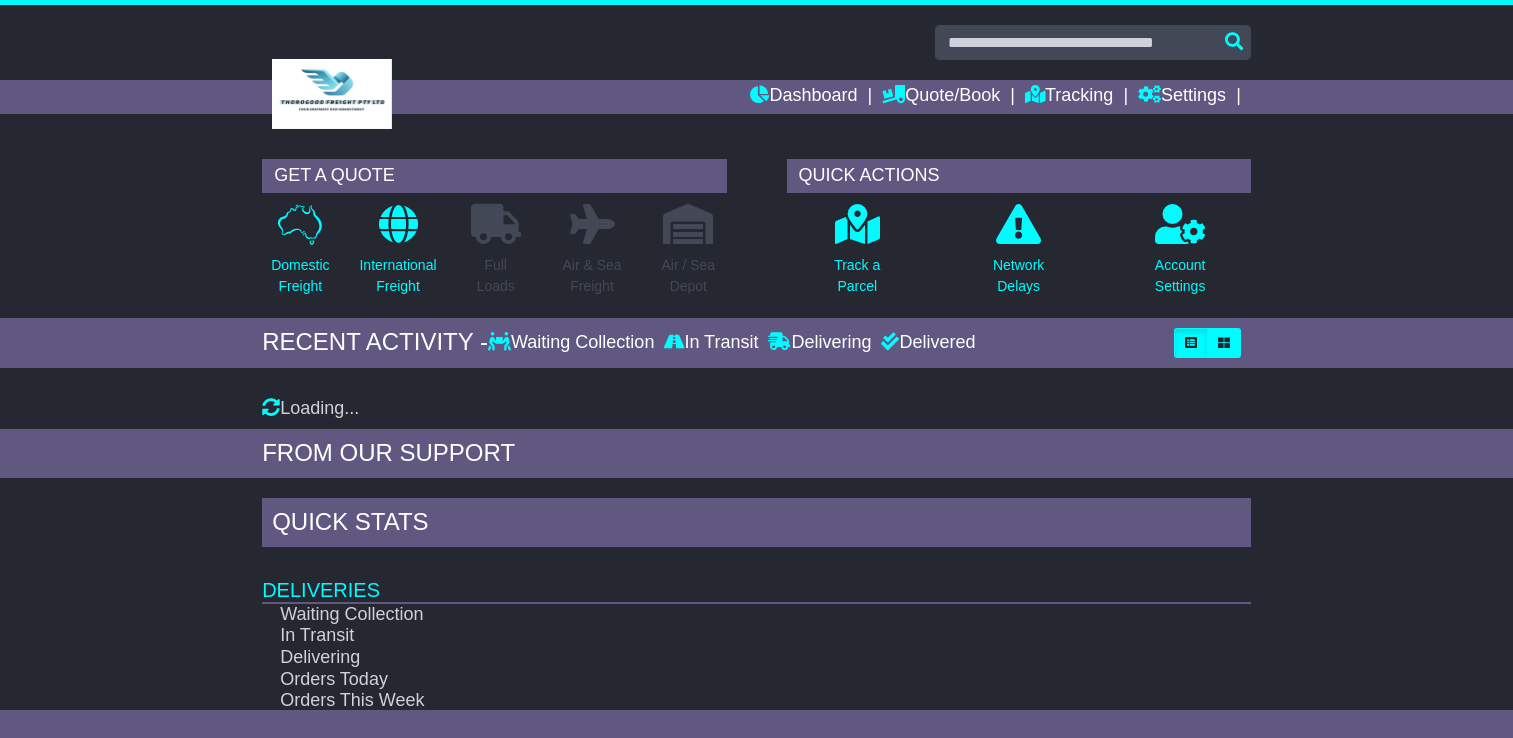 scroll, scrollTop: 0, scrollLeft: 0, axis: both 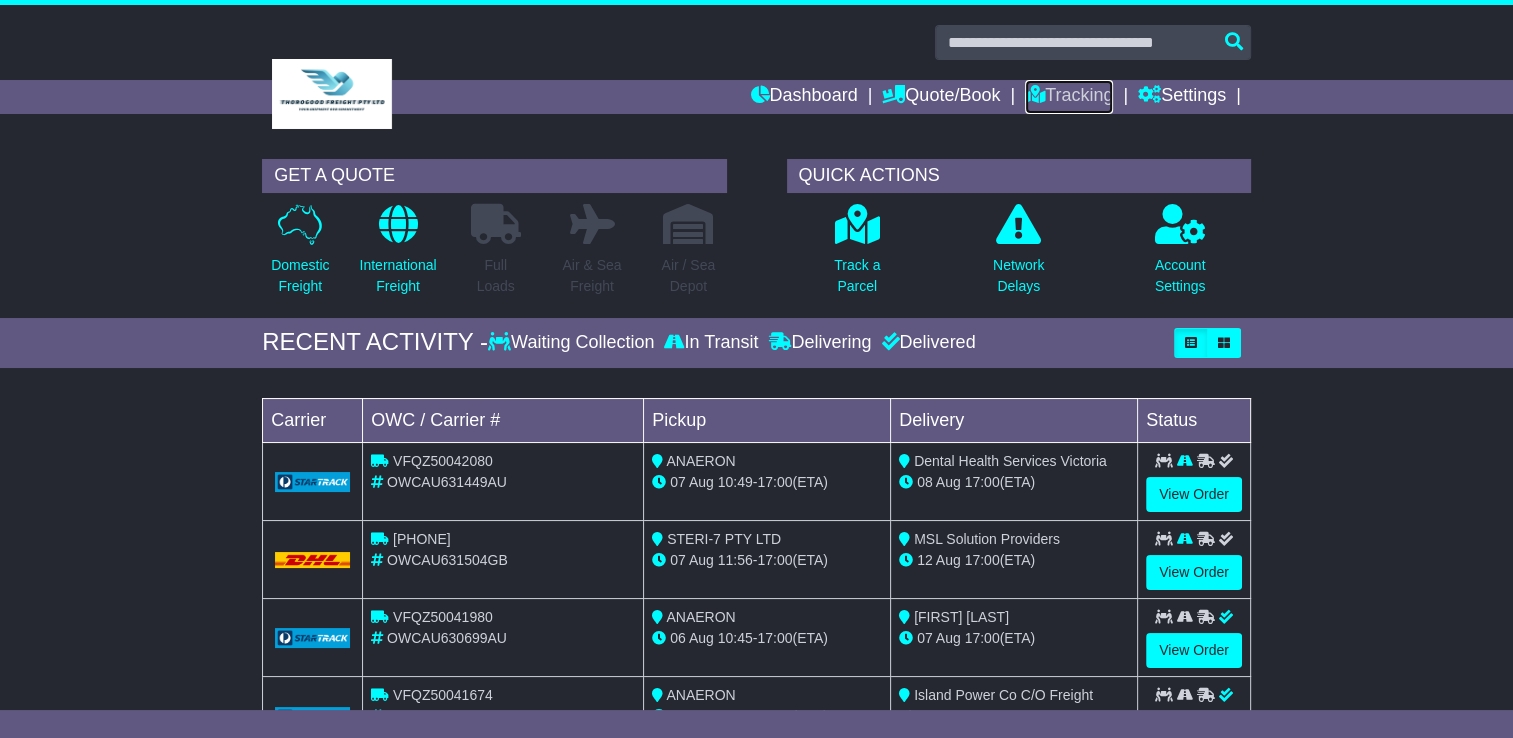 click on "Tracking" at bounding box center (1069, 97) 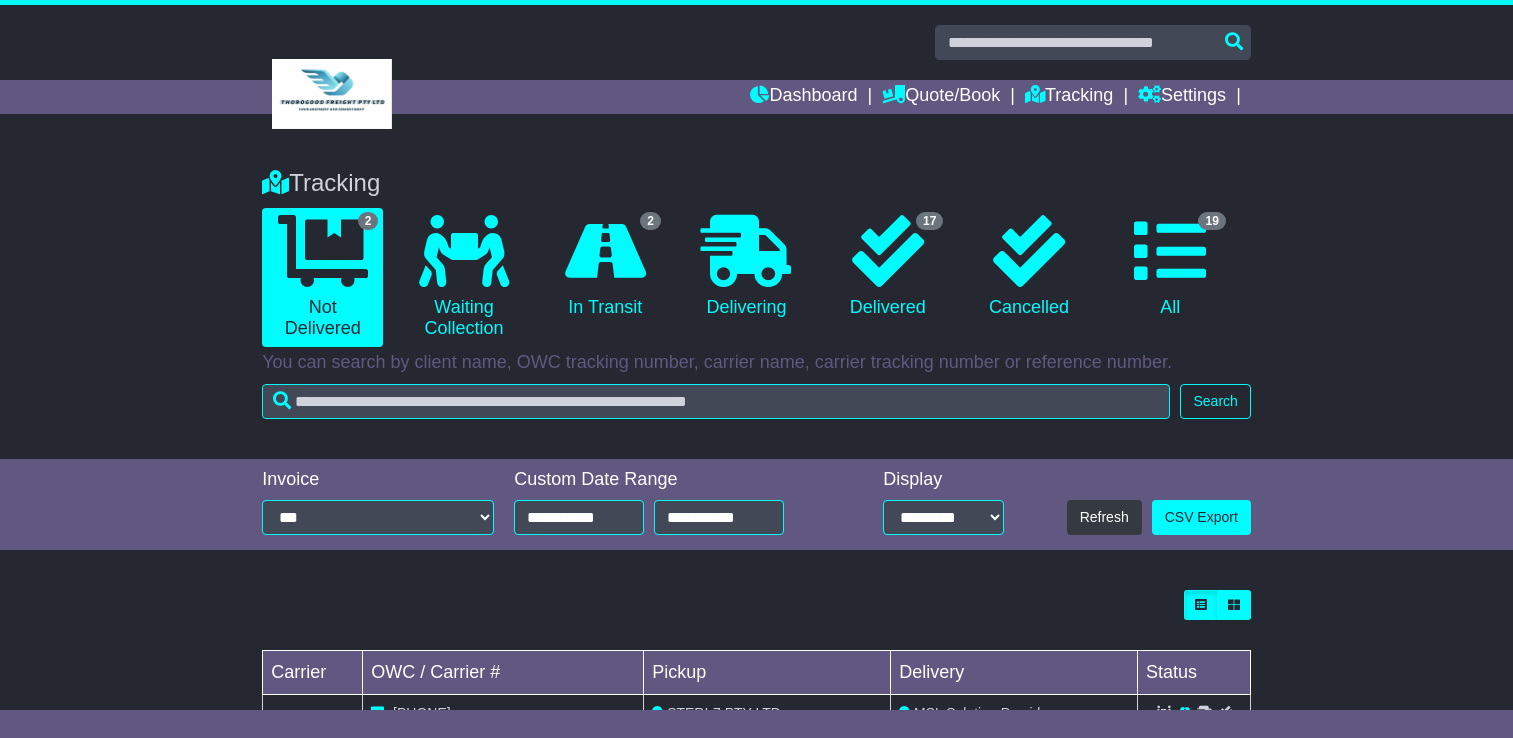 scroll, scrollTop: 0, scrollLeft: 0, axis: both 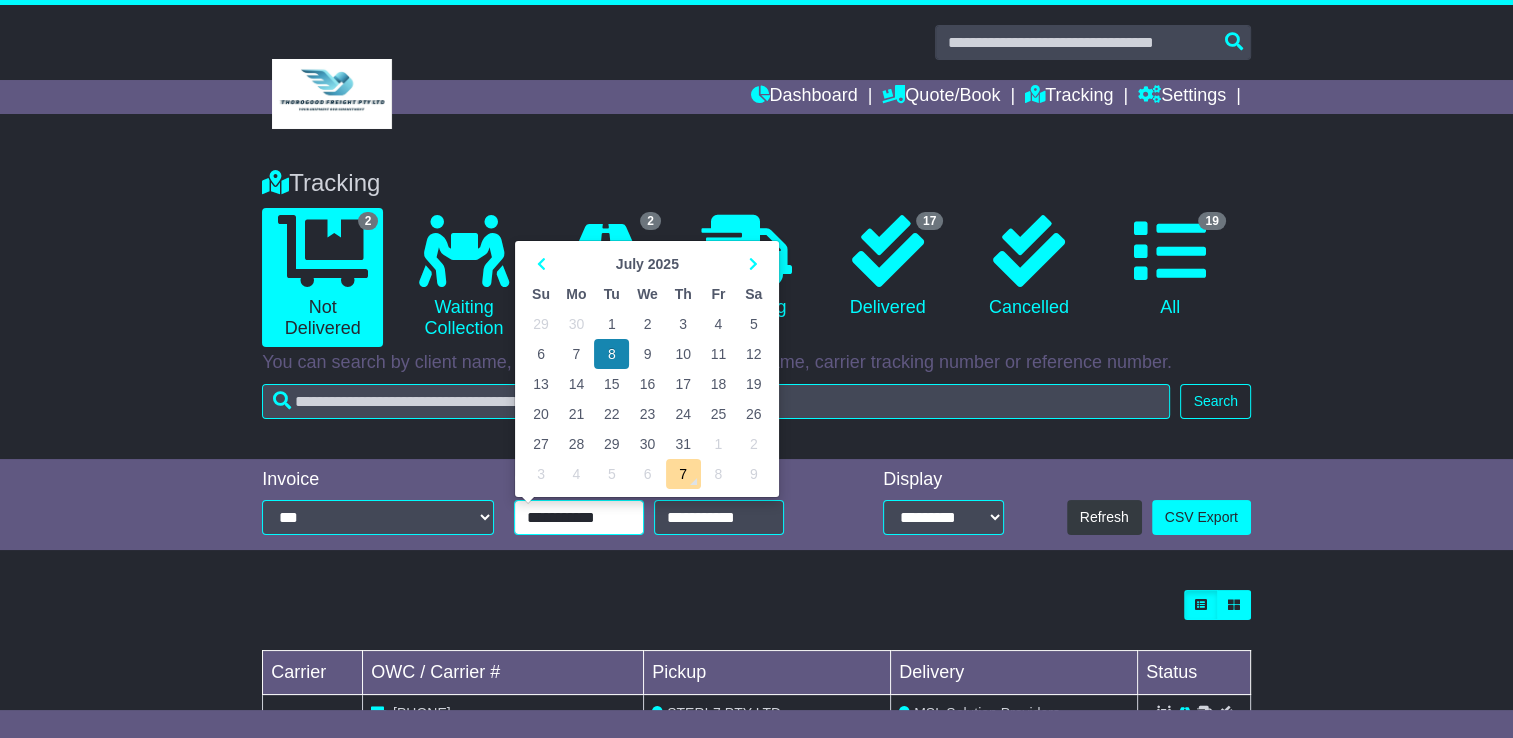 click on "**********" at bounding box center [579, 517] 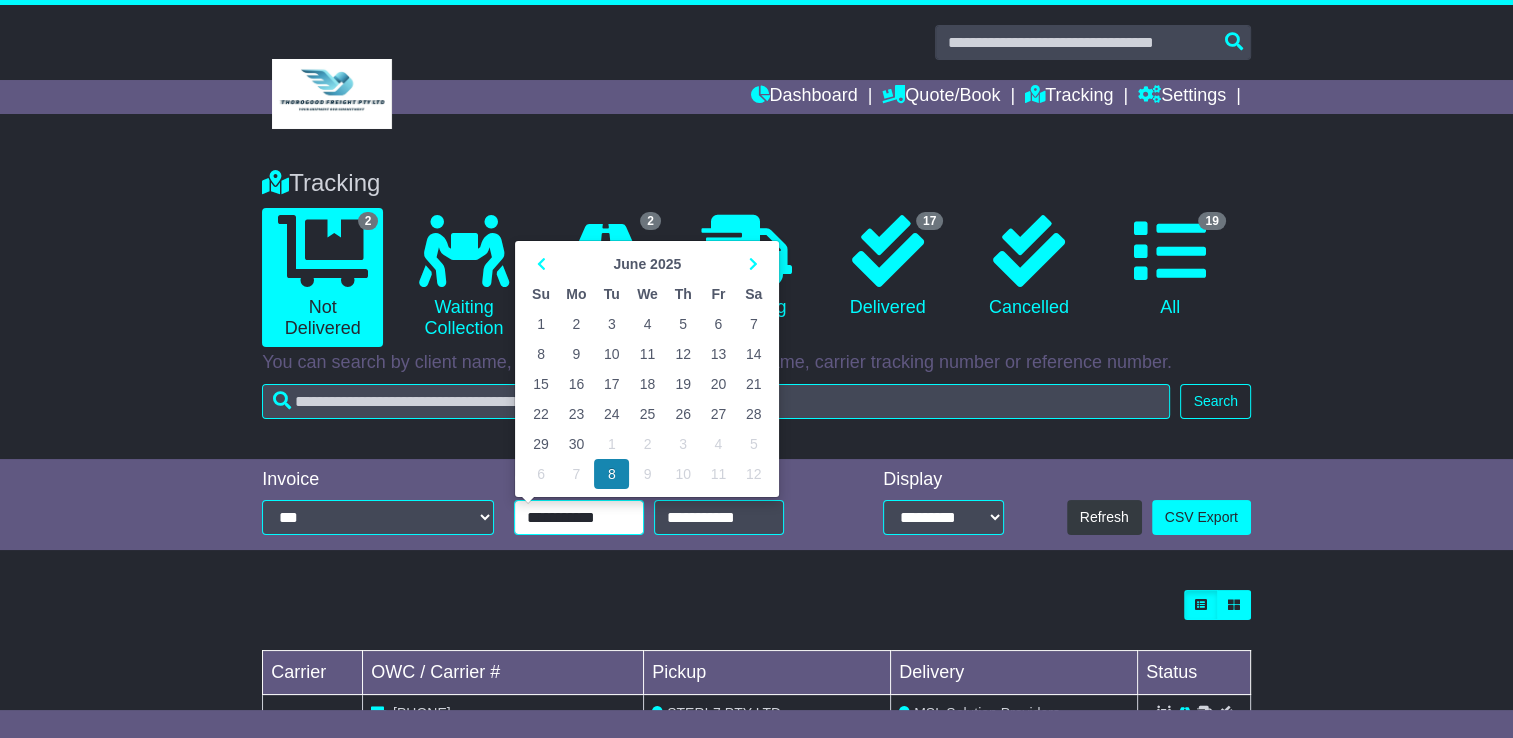 click on "18" at bounding box center (647, 384) 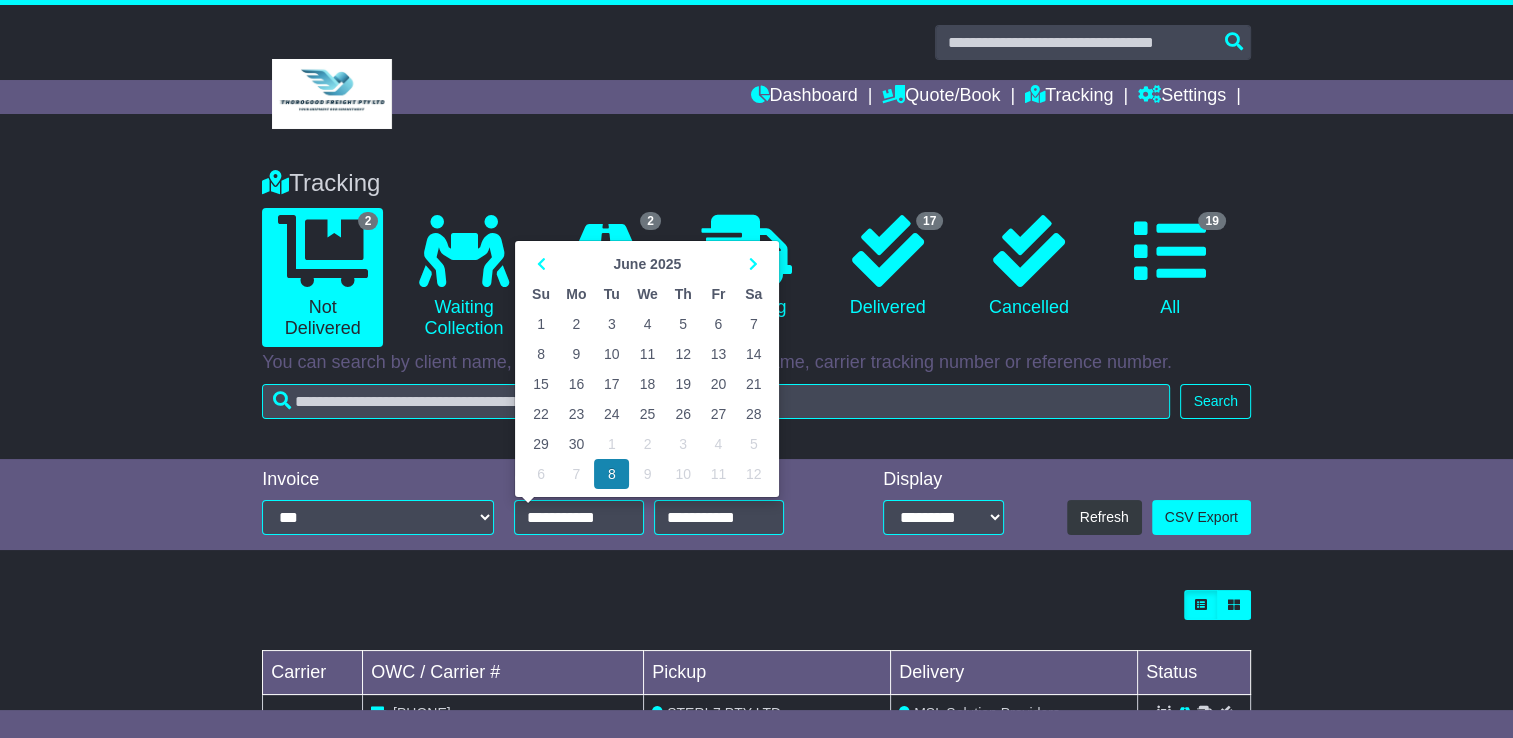 type on "**********" 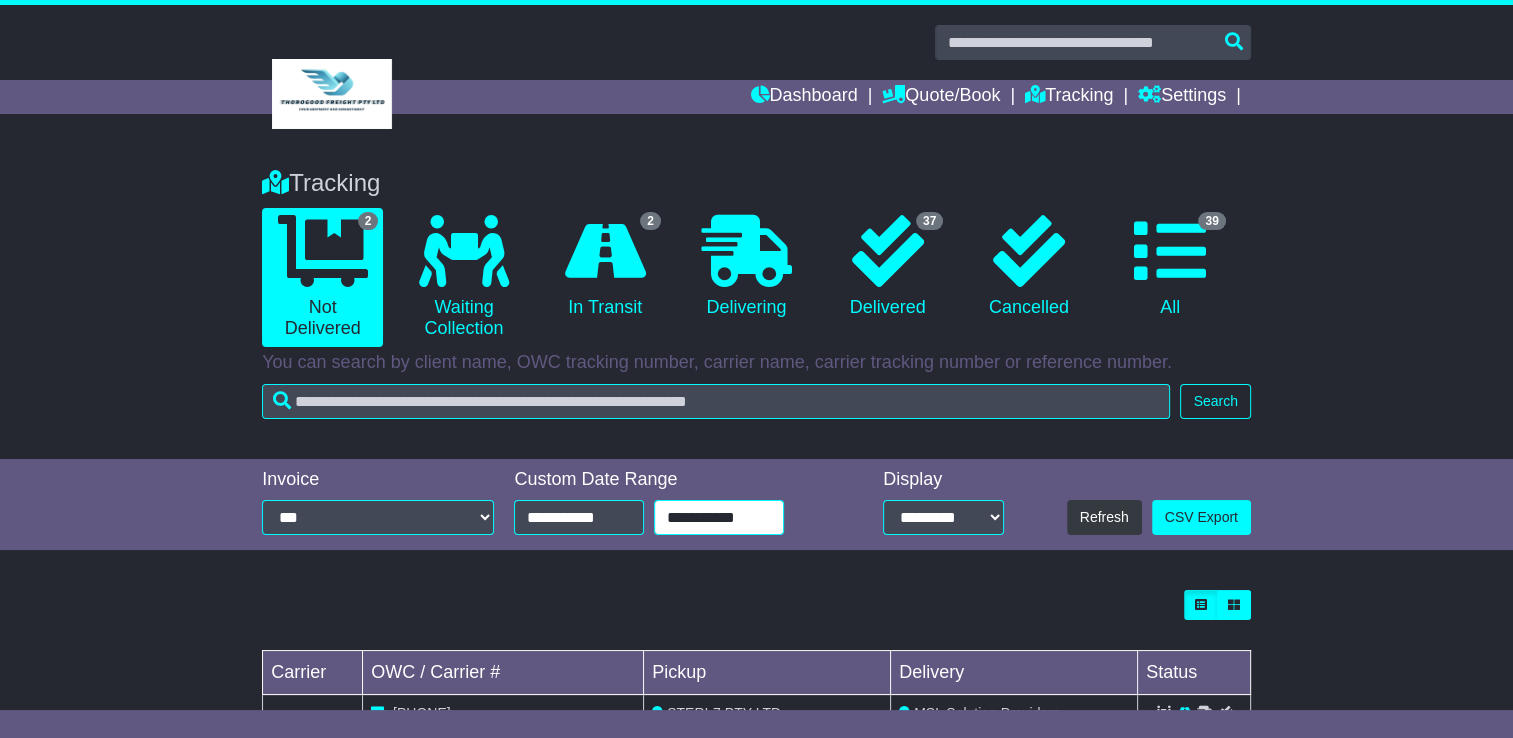 click on "**********" at bounding box center (719, 517) 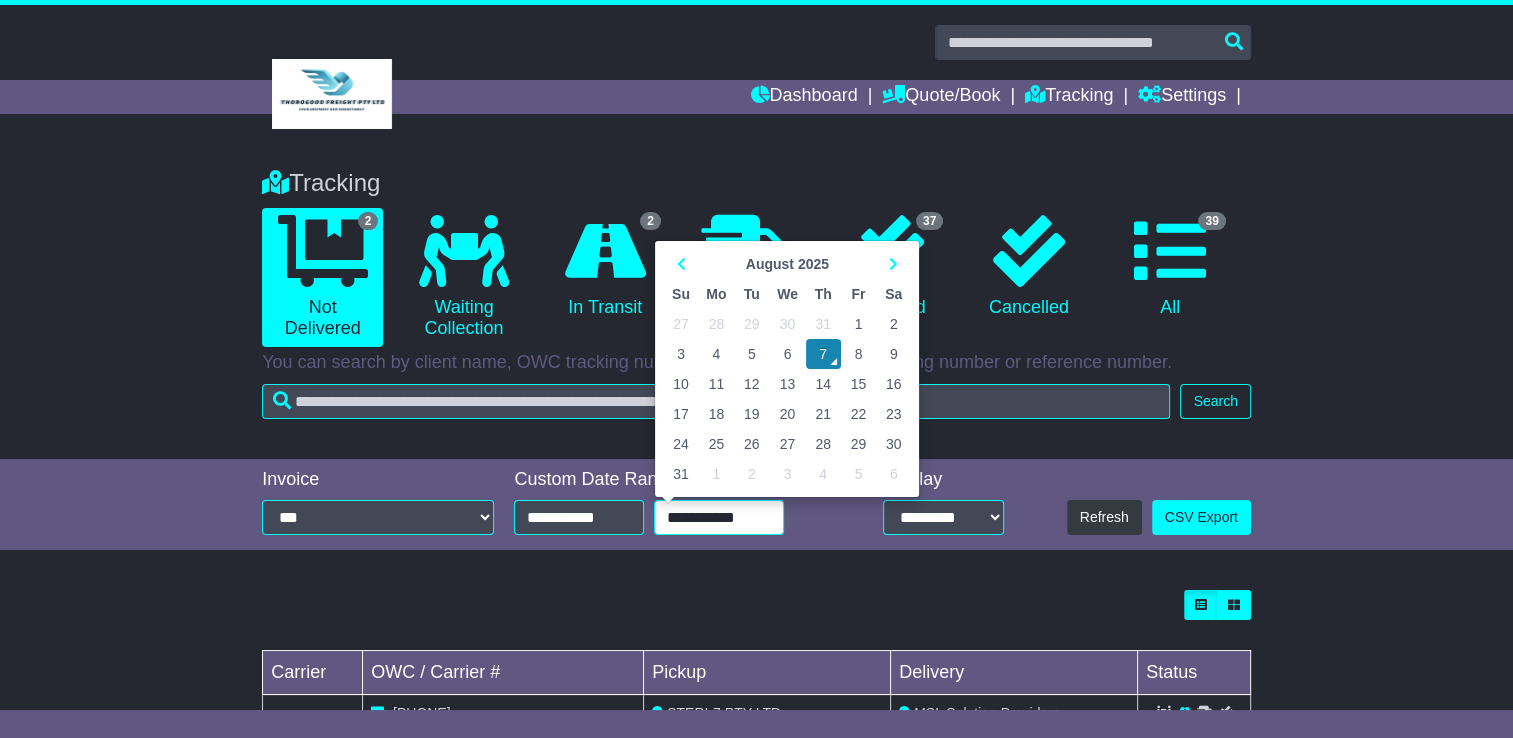 click at bounding box center (680, 264) 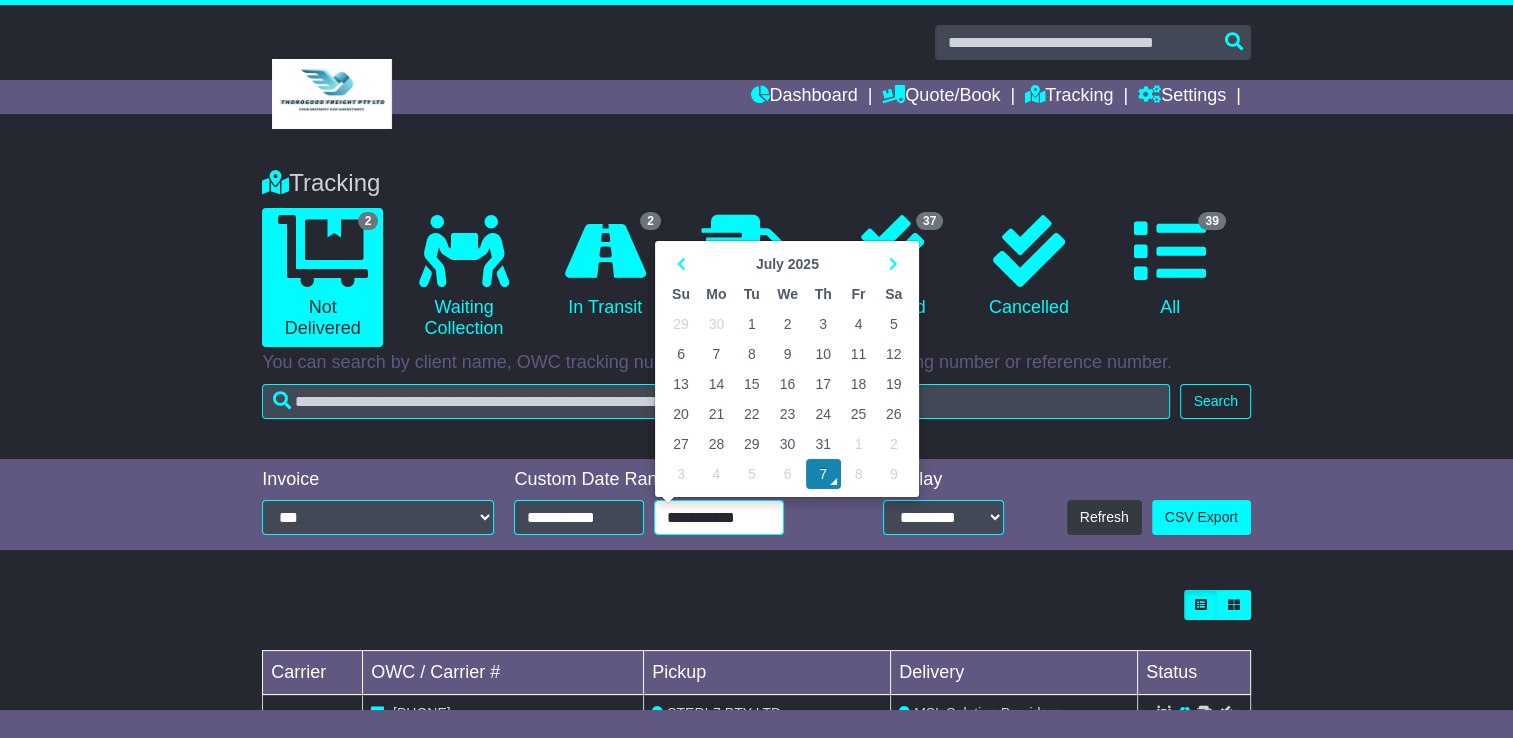 click at bounding box center (680, 264) 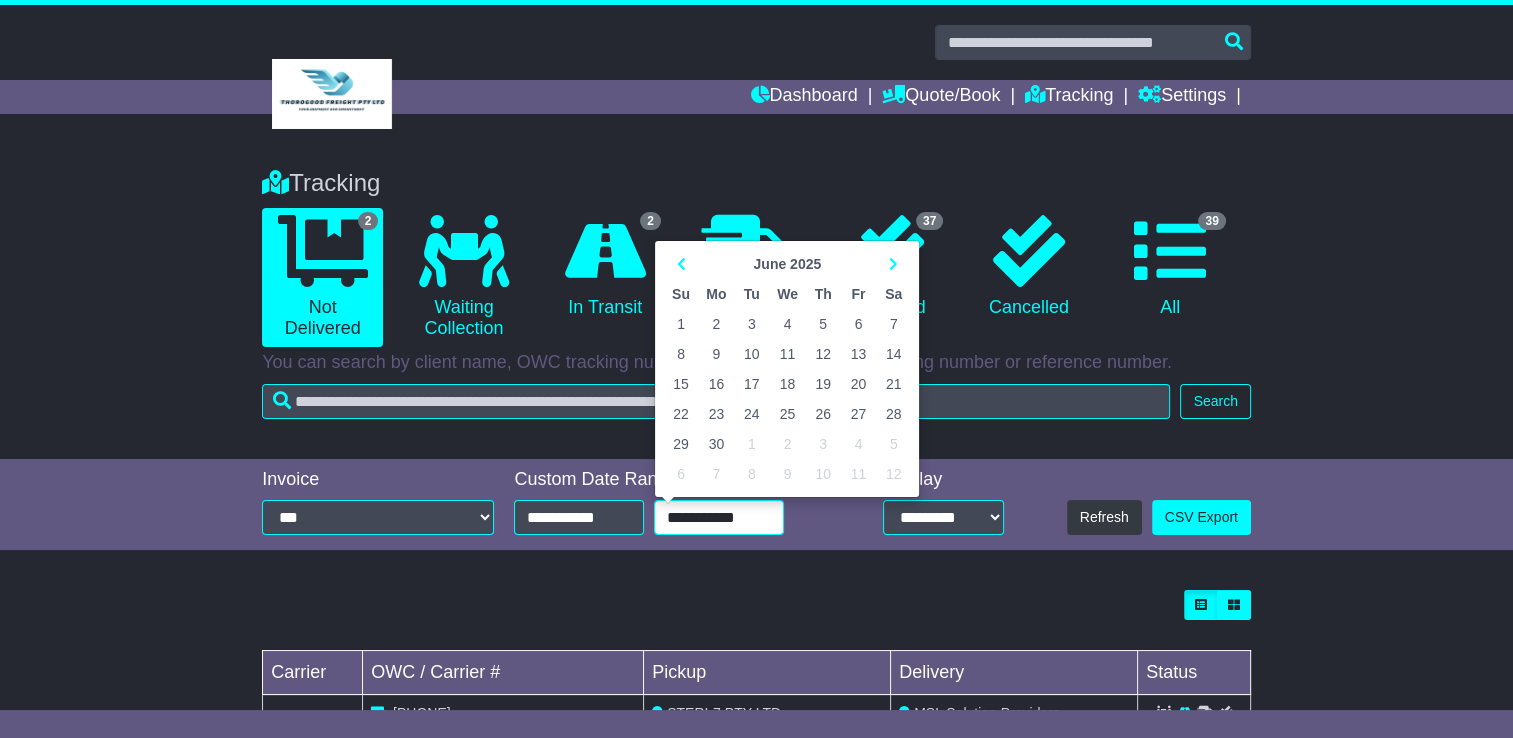 click on "25" at bounding box center (787, 414) 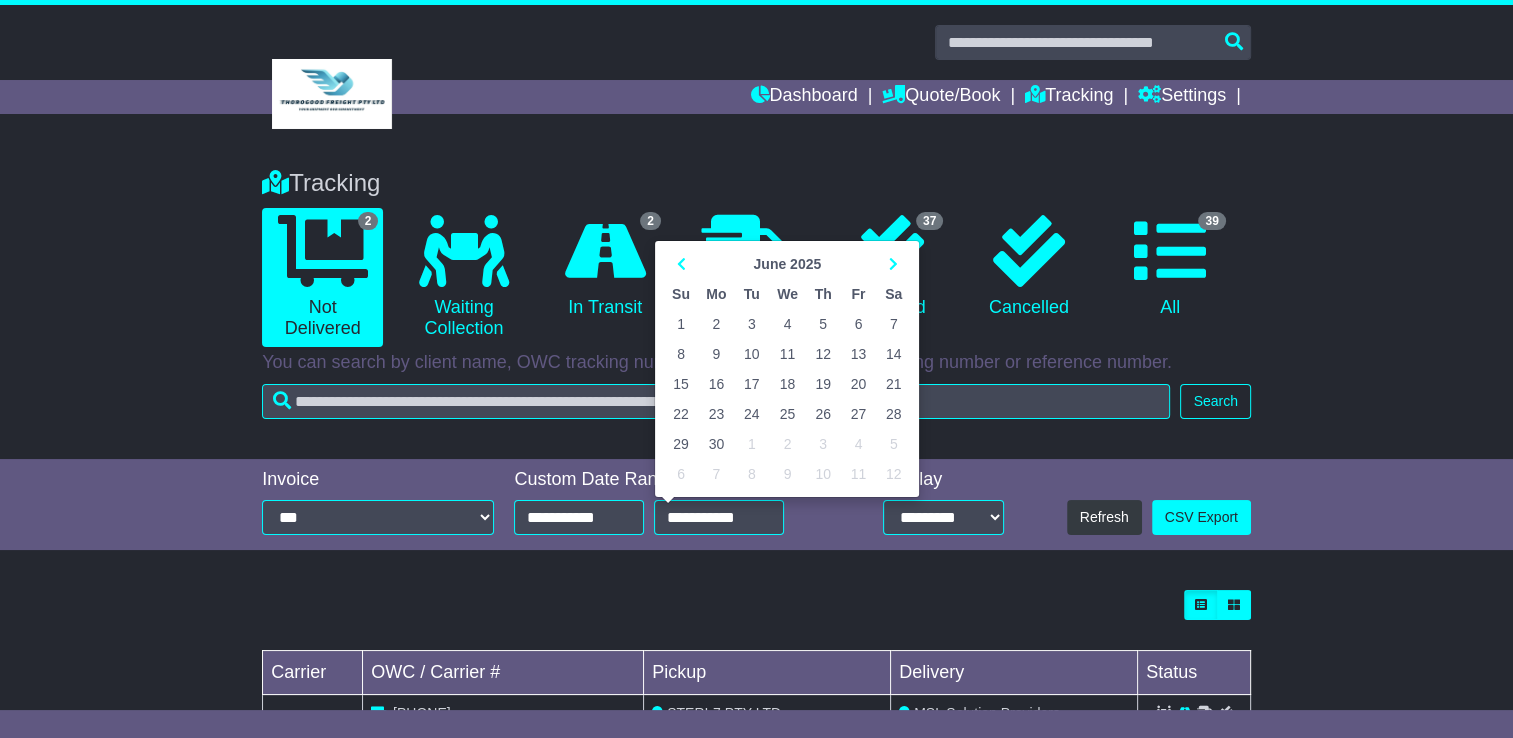 type on "**********" 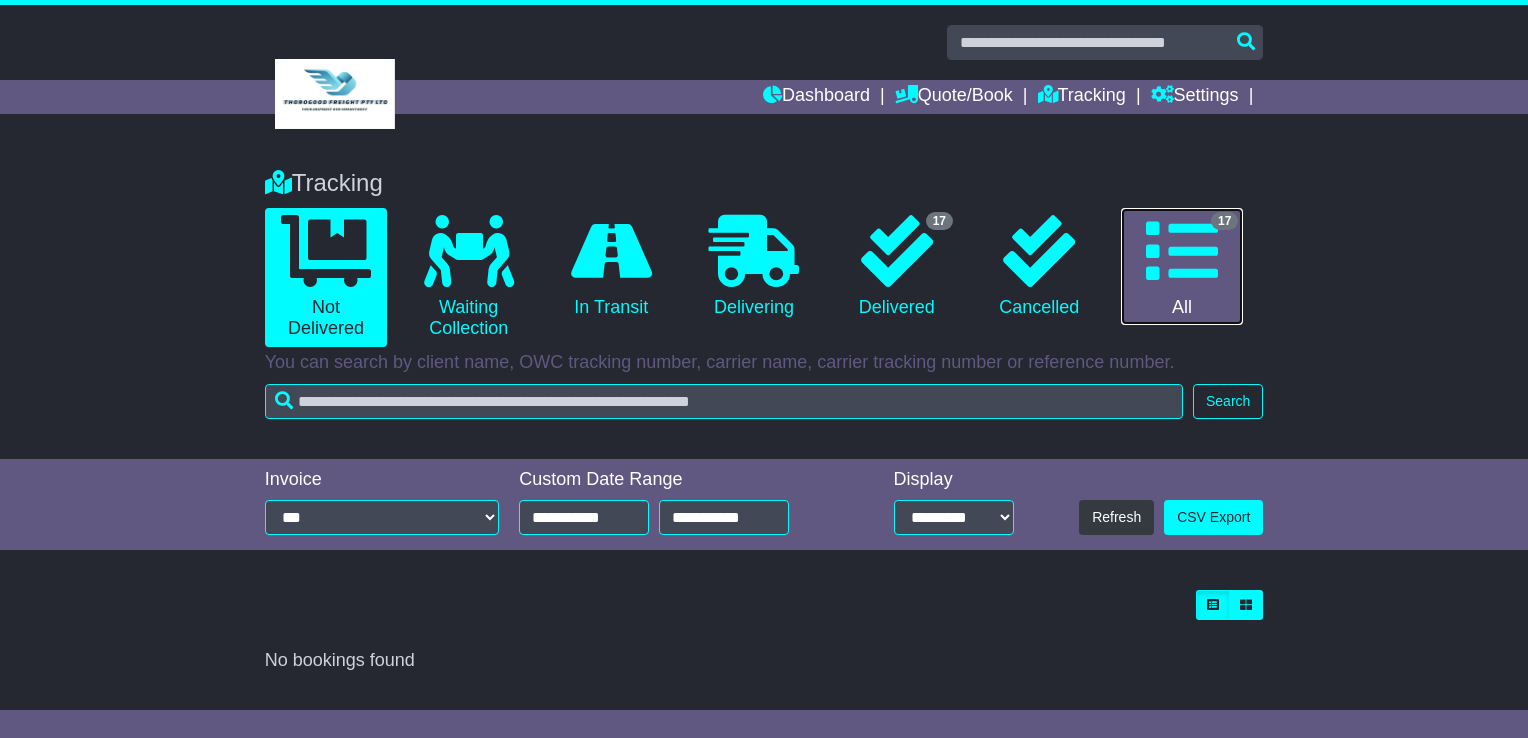 click on "17
All" at bounding box center (1182, 267) 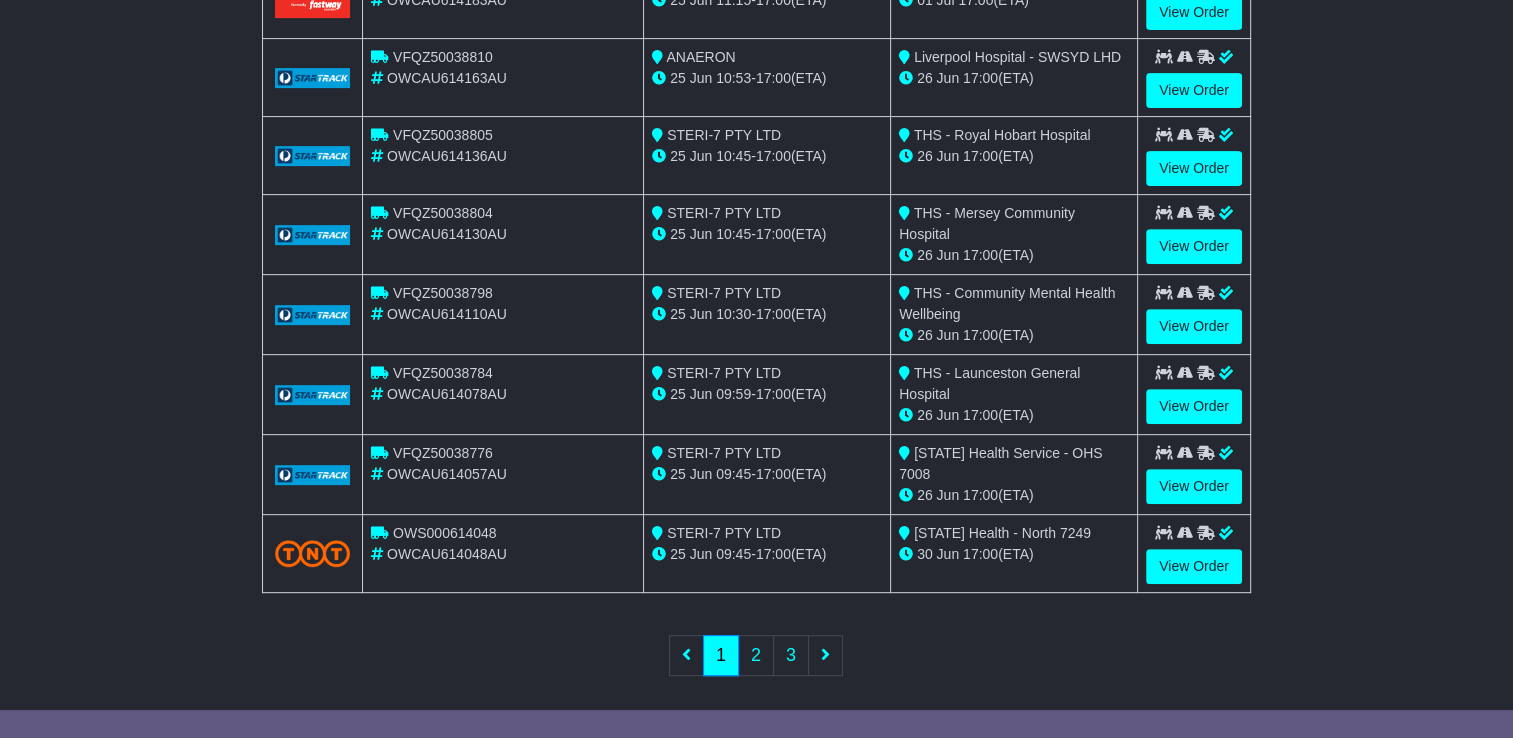 scroll, scrollTop: 740, scrollLeft: 0, axis: vertical 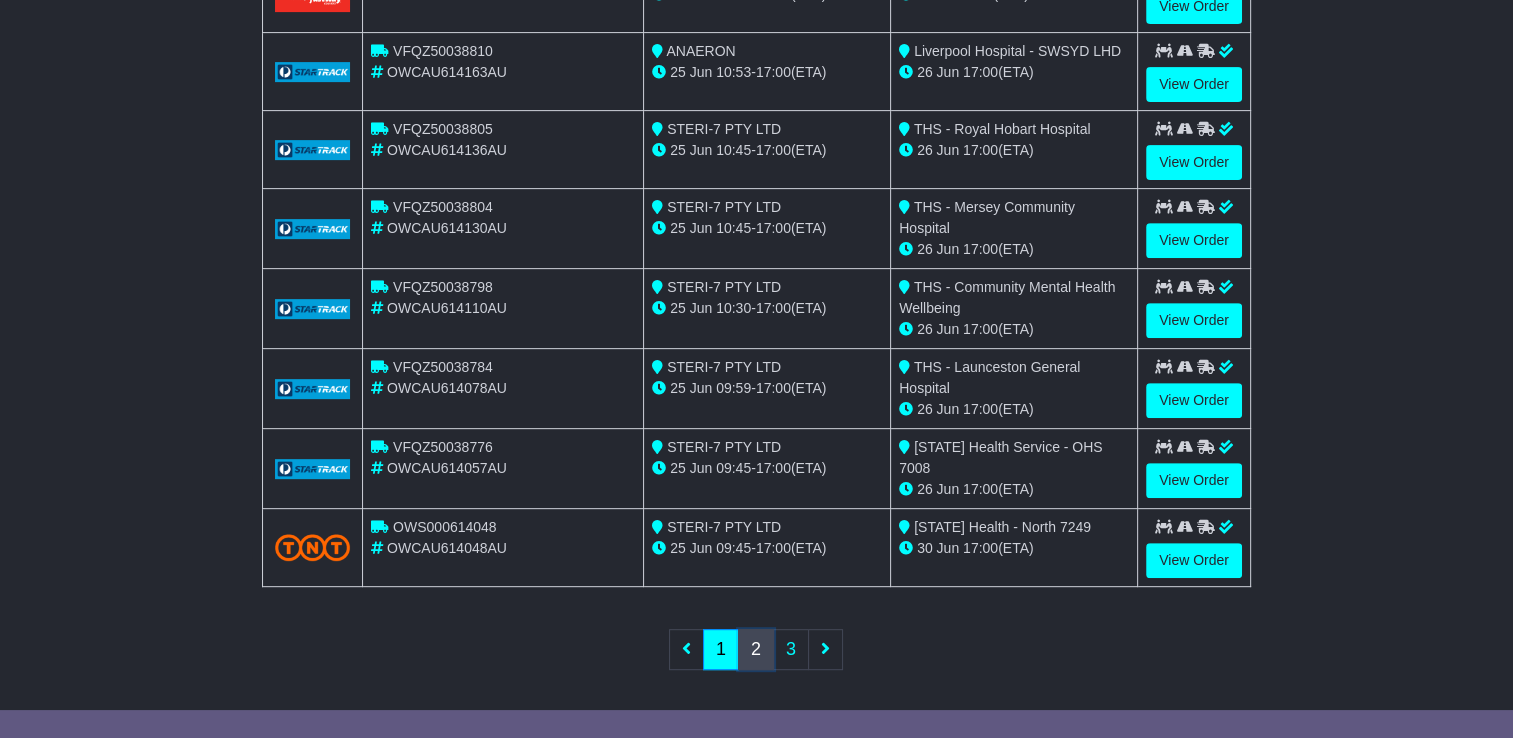 click on "2" at bounding box center [756, 649] 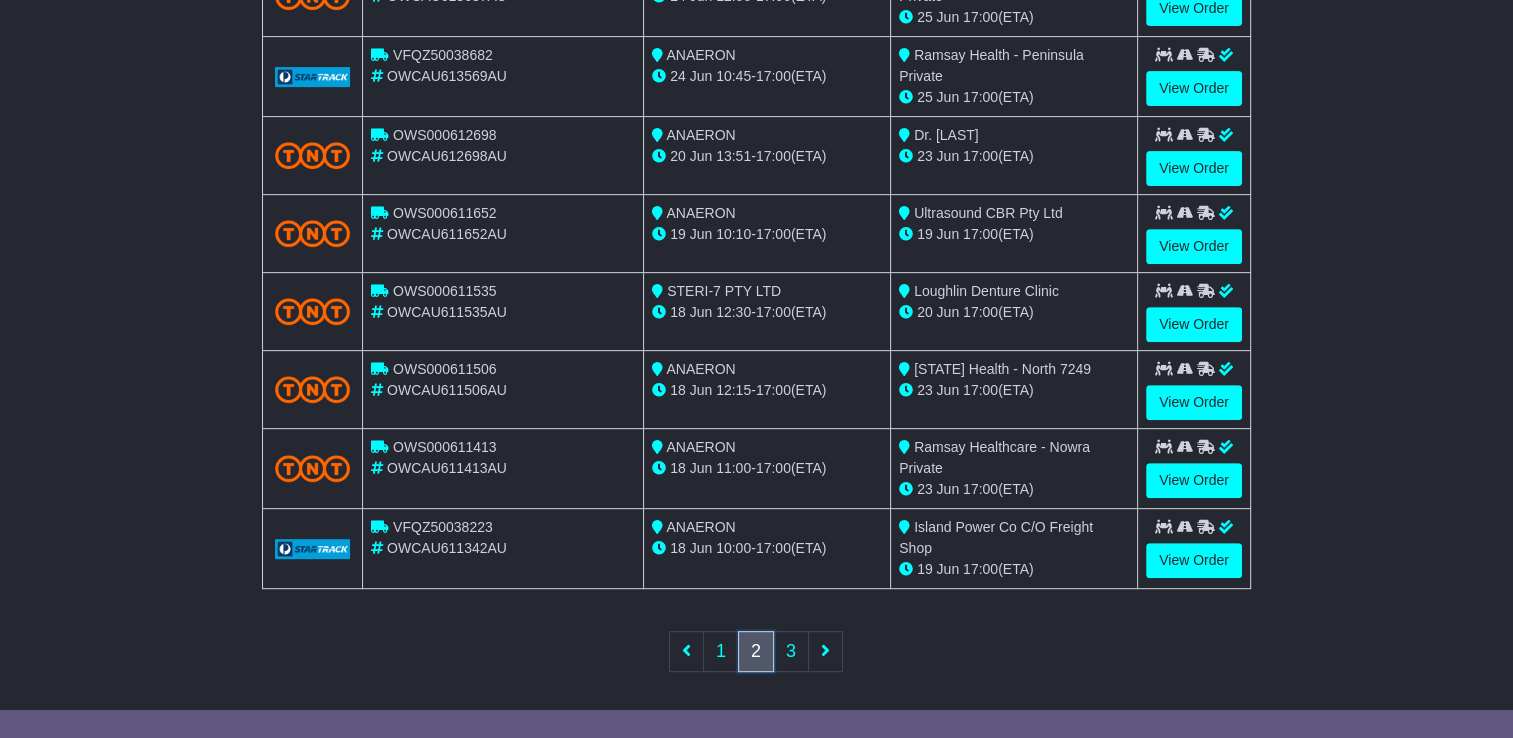 scroll, scrollTop: 638, scrollLeft: 0, axis: vertical 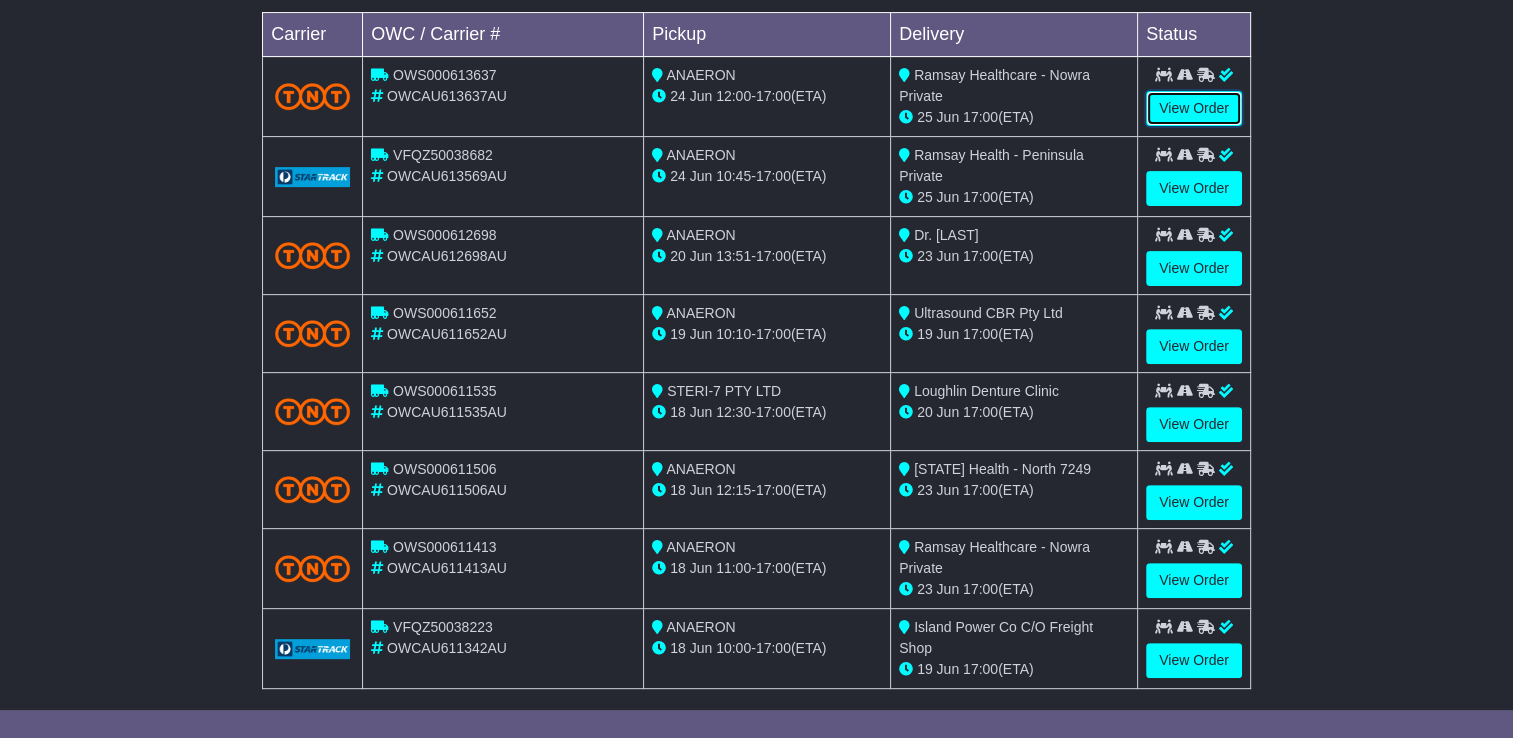 click on "View Order" at bounding box center (1194, 108) 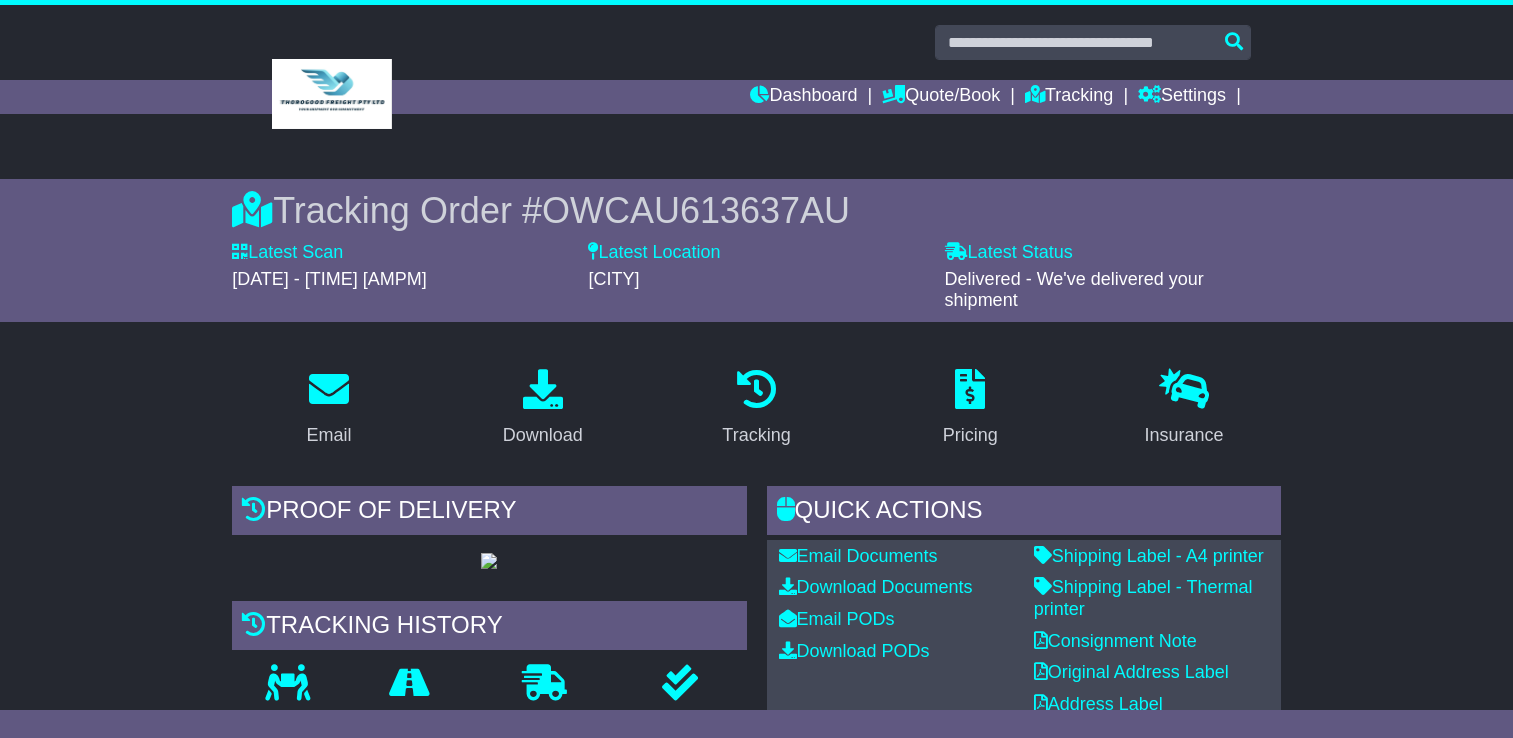 scroll, scrollTop: 200, scrollLeft: 0, axis: vertical 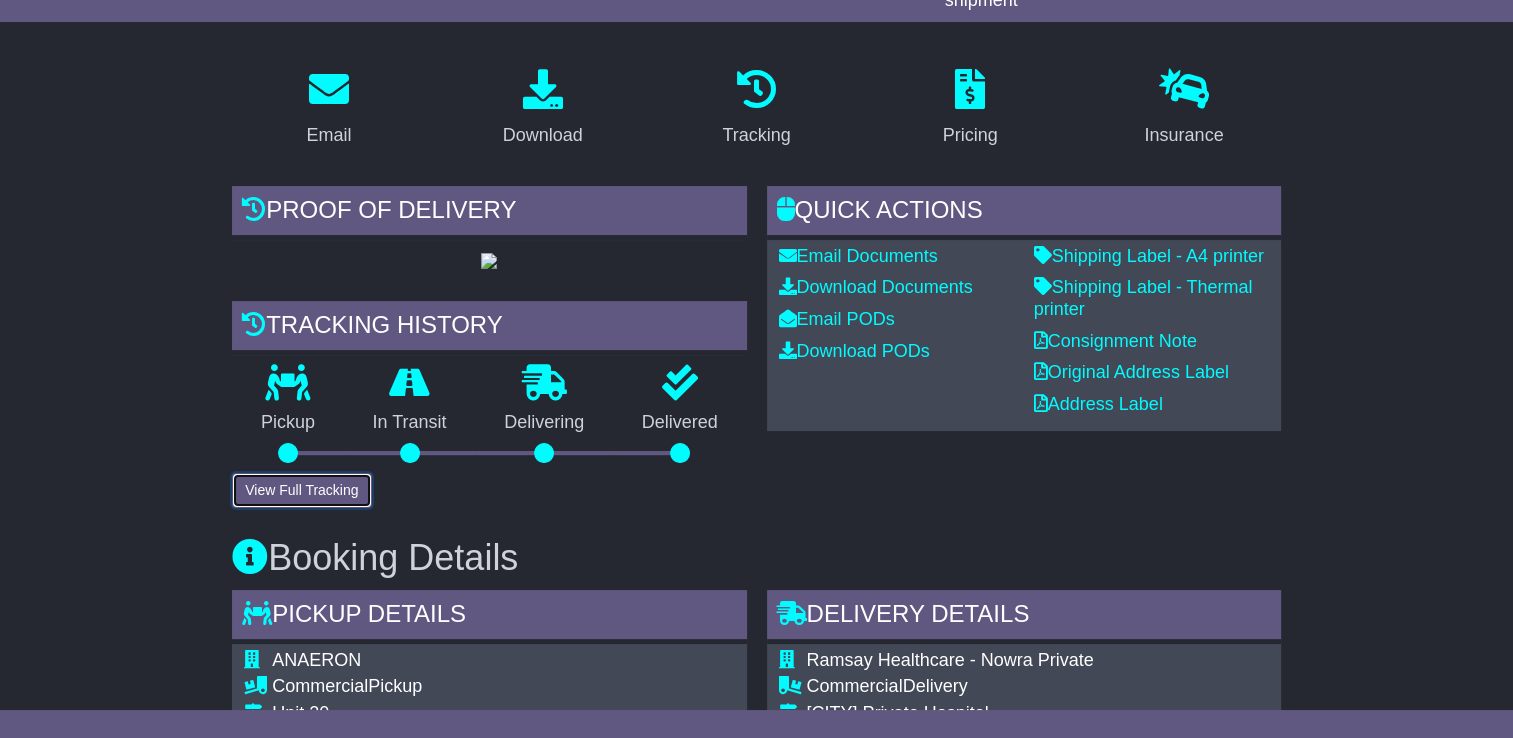 click on "View Full Tracking" at bounding box center (301, 490) 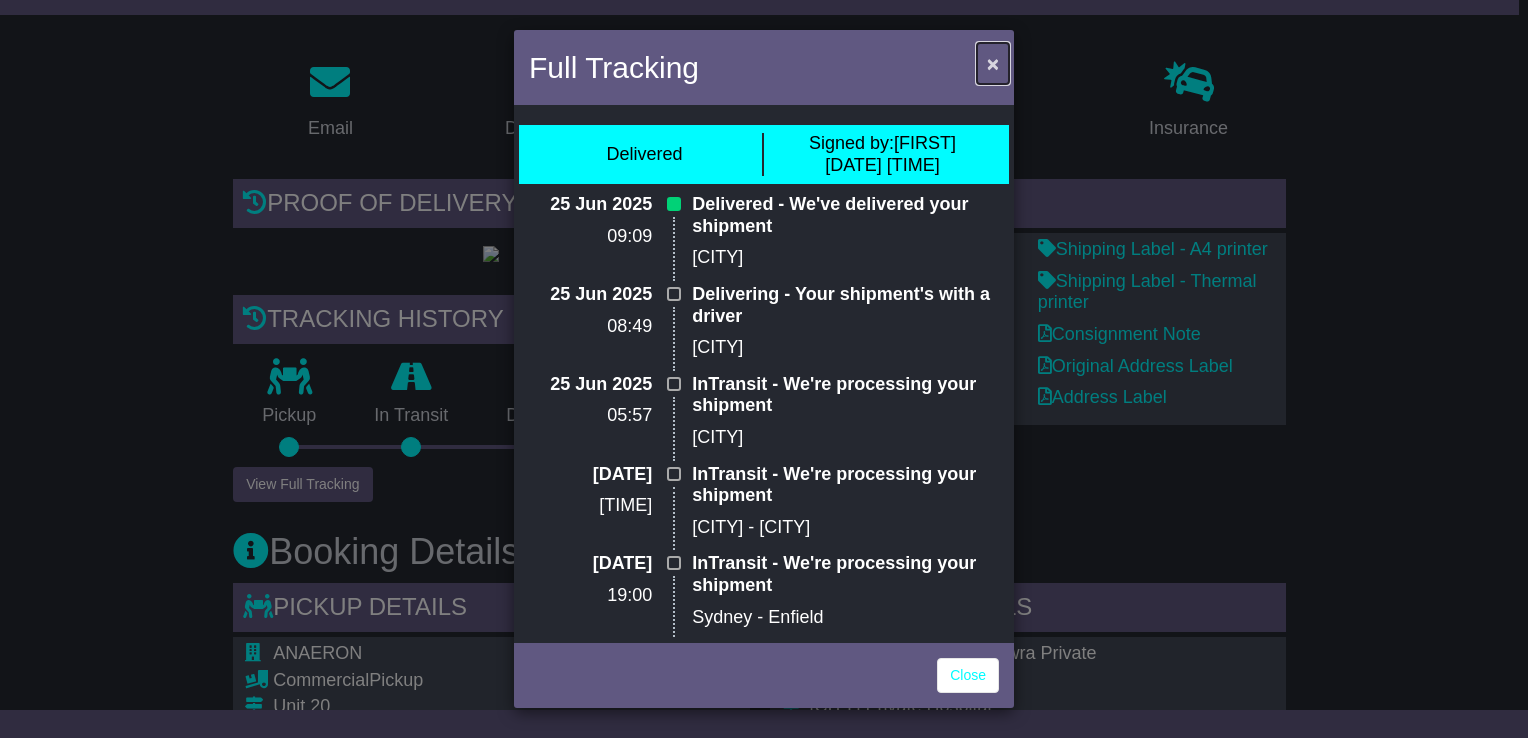 click on "×" at bounding box center [993, 63] 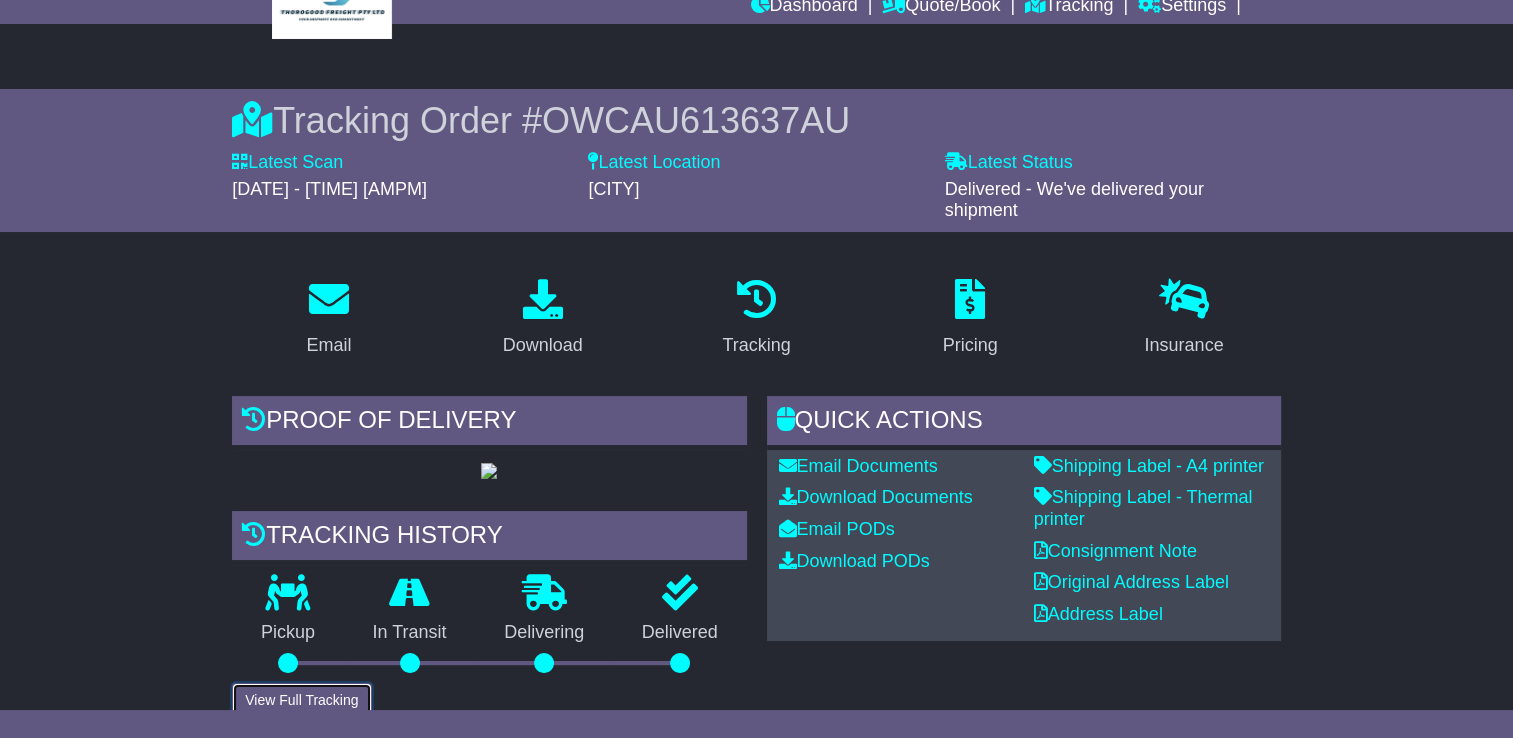 scroll, scrollTop: 0, scrollLeft: 0, axis: both 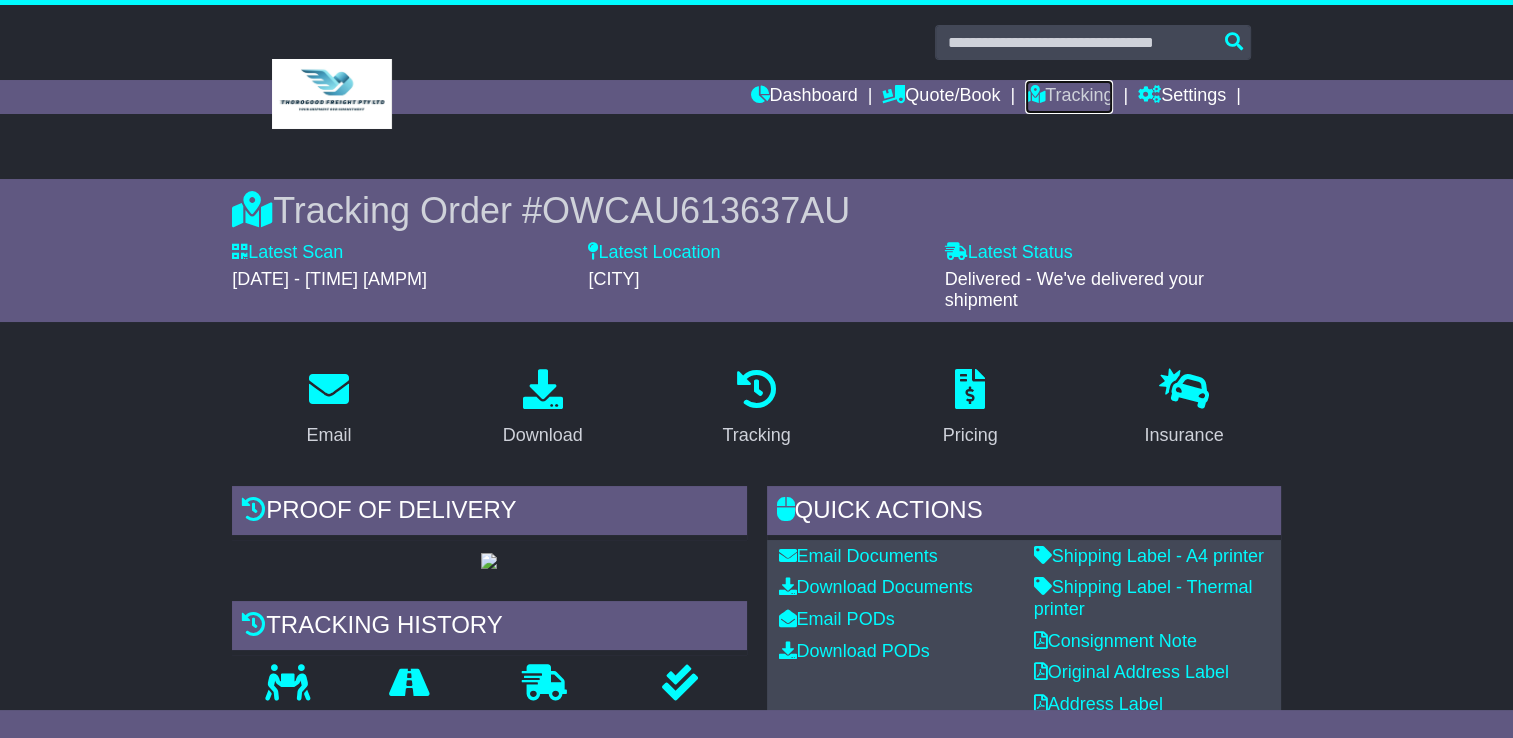 click on "Tracking" at bounding box center [1069, 97] 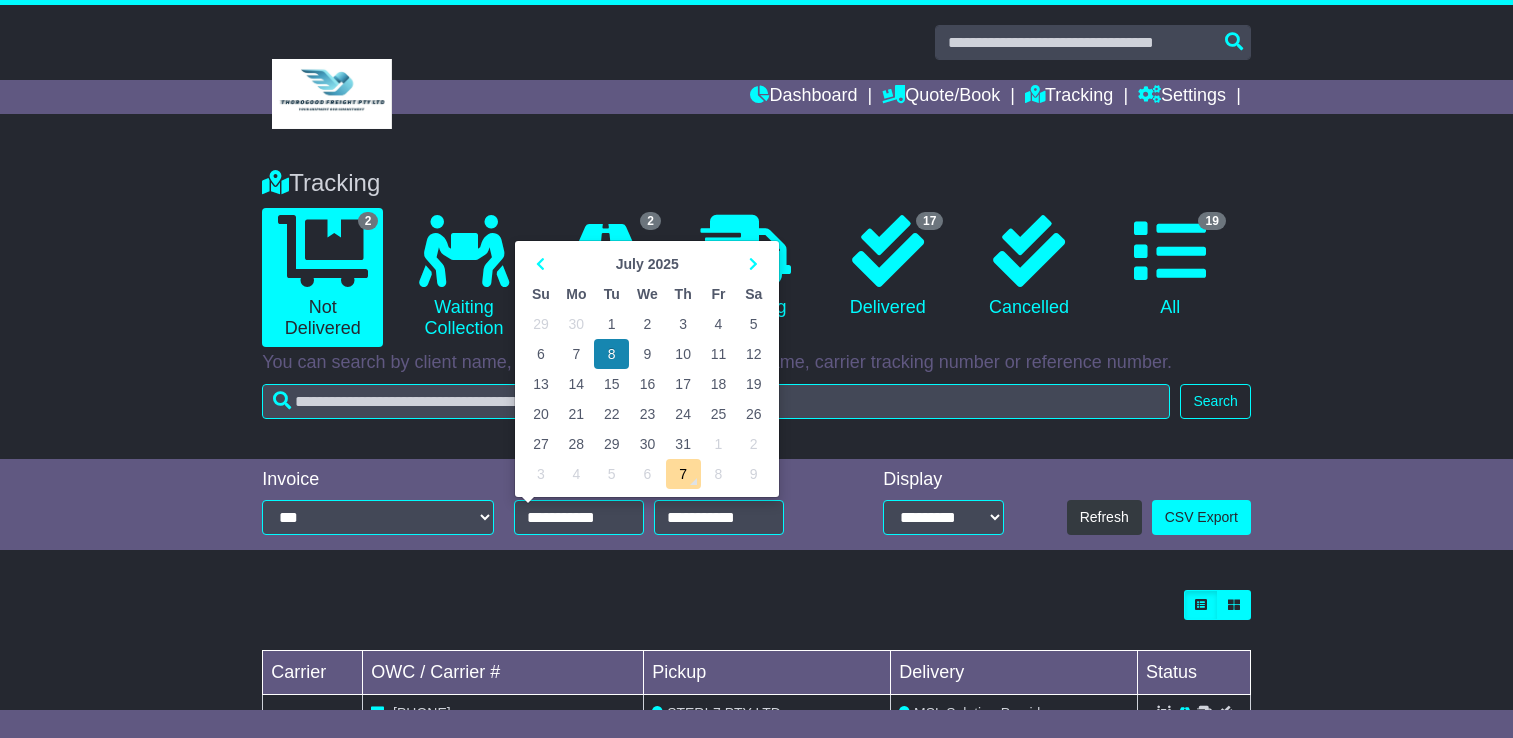 scroll, scrollTop: 0, scrollLeft: 0, axis: both 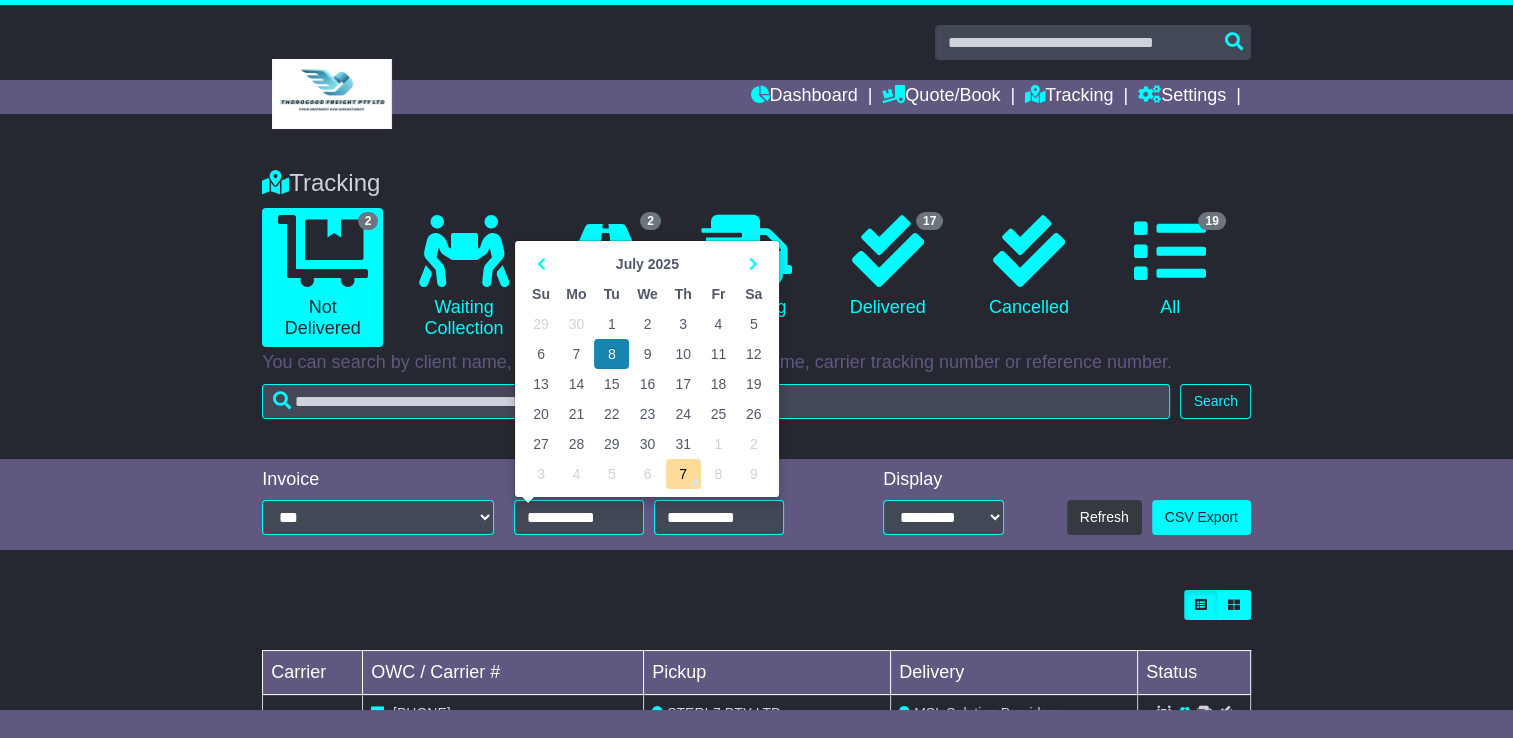 click at bounding box center [540, 264] 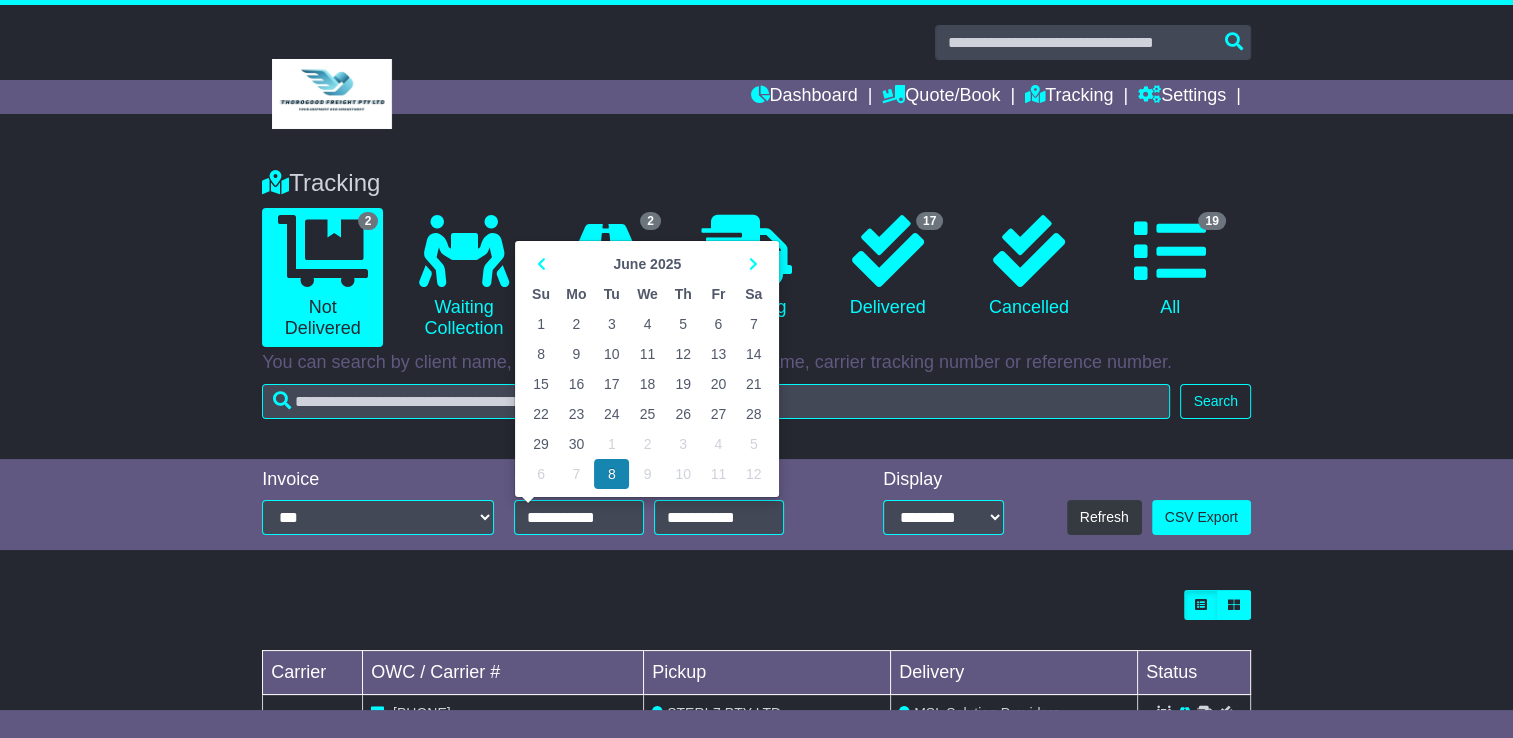 click on "23" at bounding box center [577, 414] 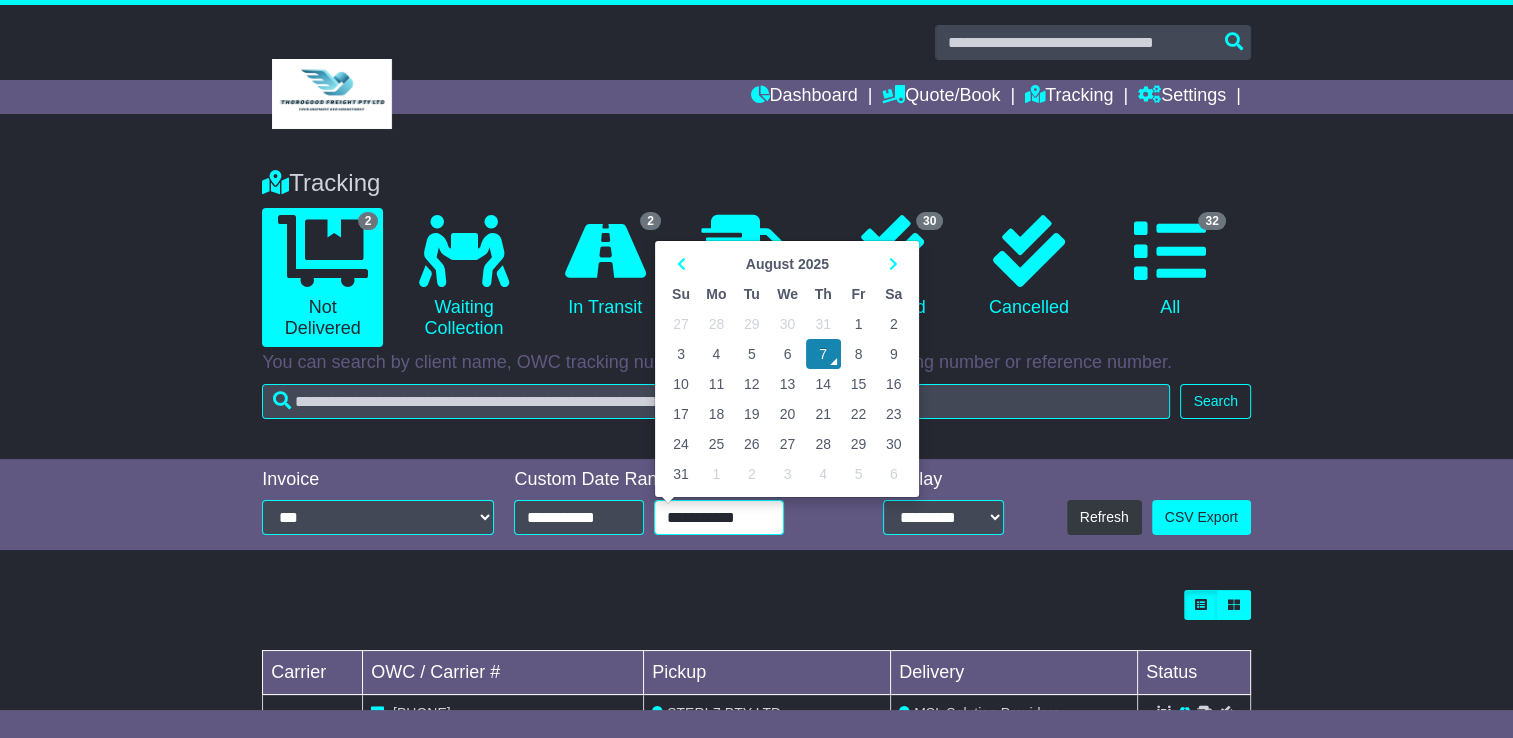 click on "**********" at bounding box center [719, 517] 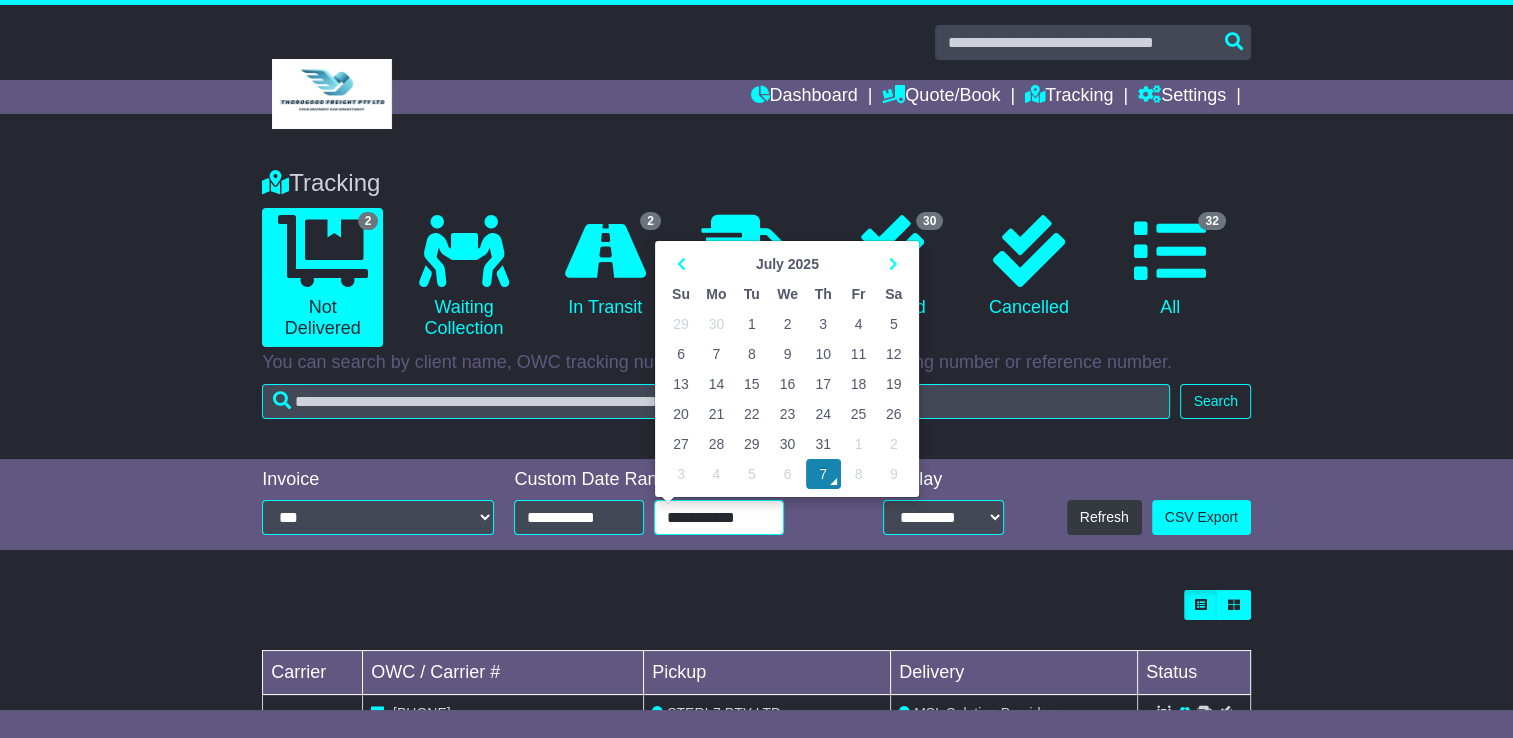 click at bounding box center (680, 264) 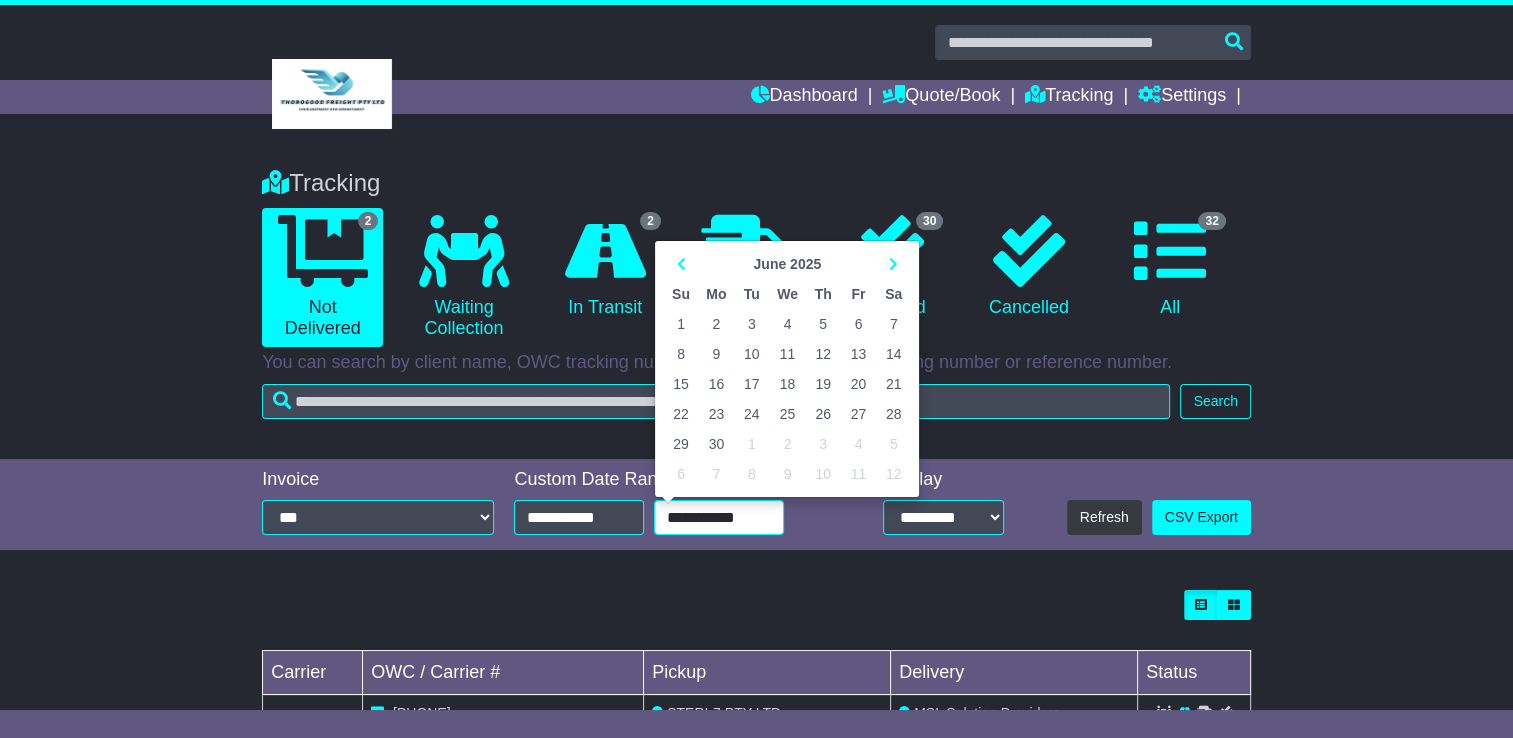 click on "26" at bounding box center (823, 414) 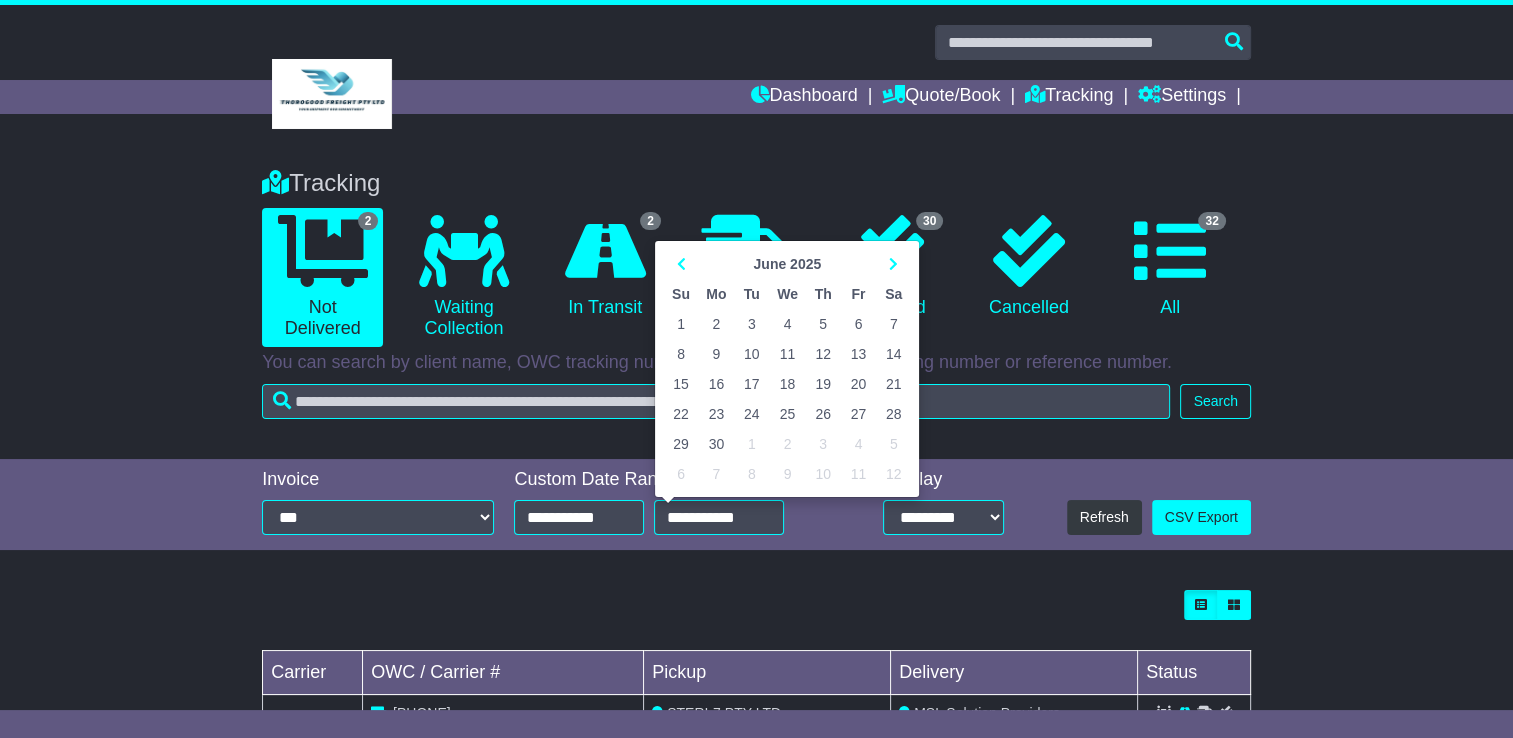 type on "**********" 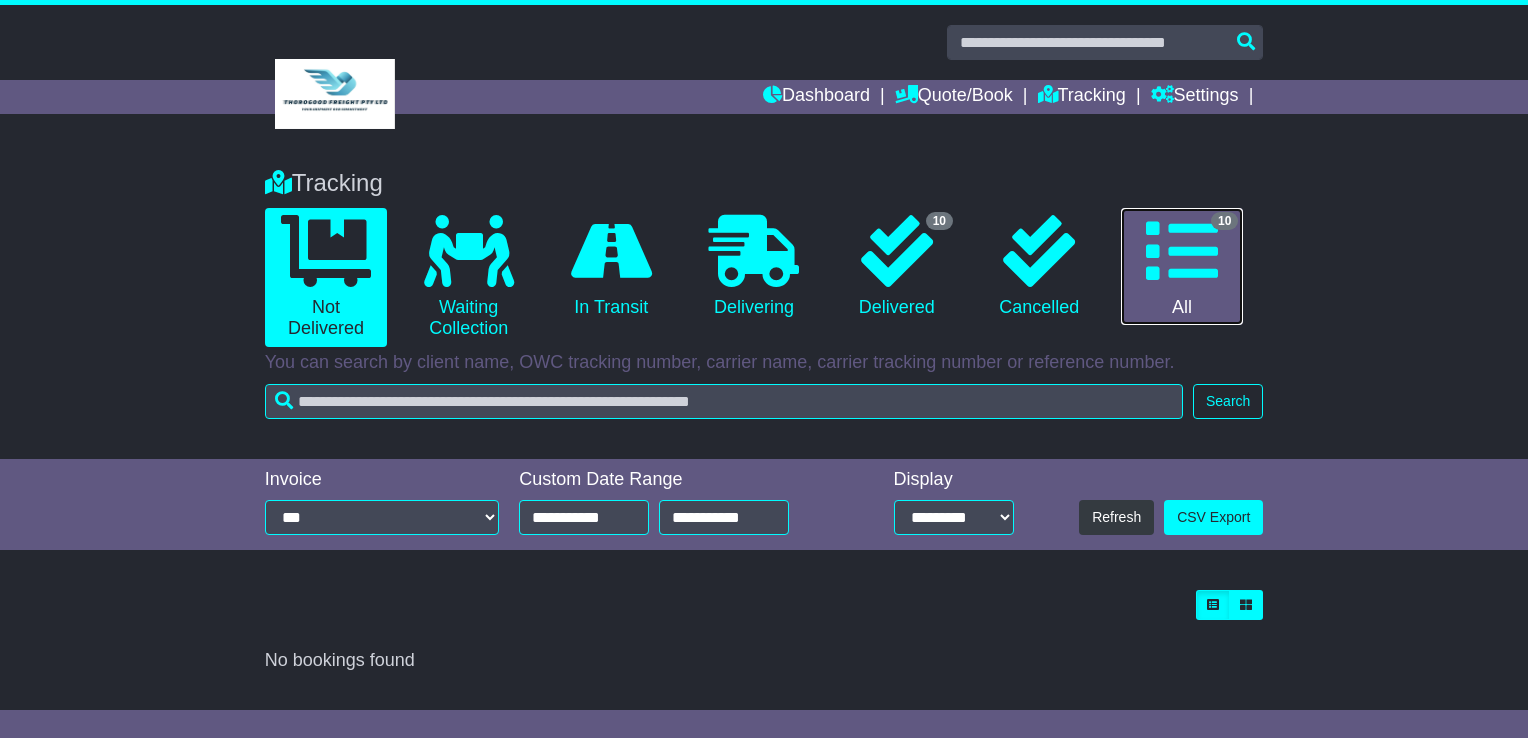click on "10
All" at bounding box center (1182, 267) 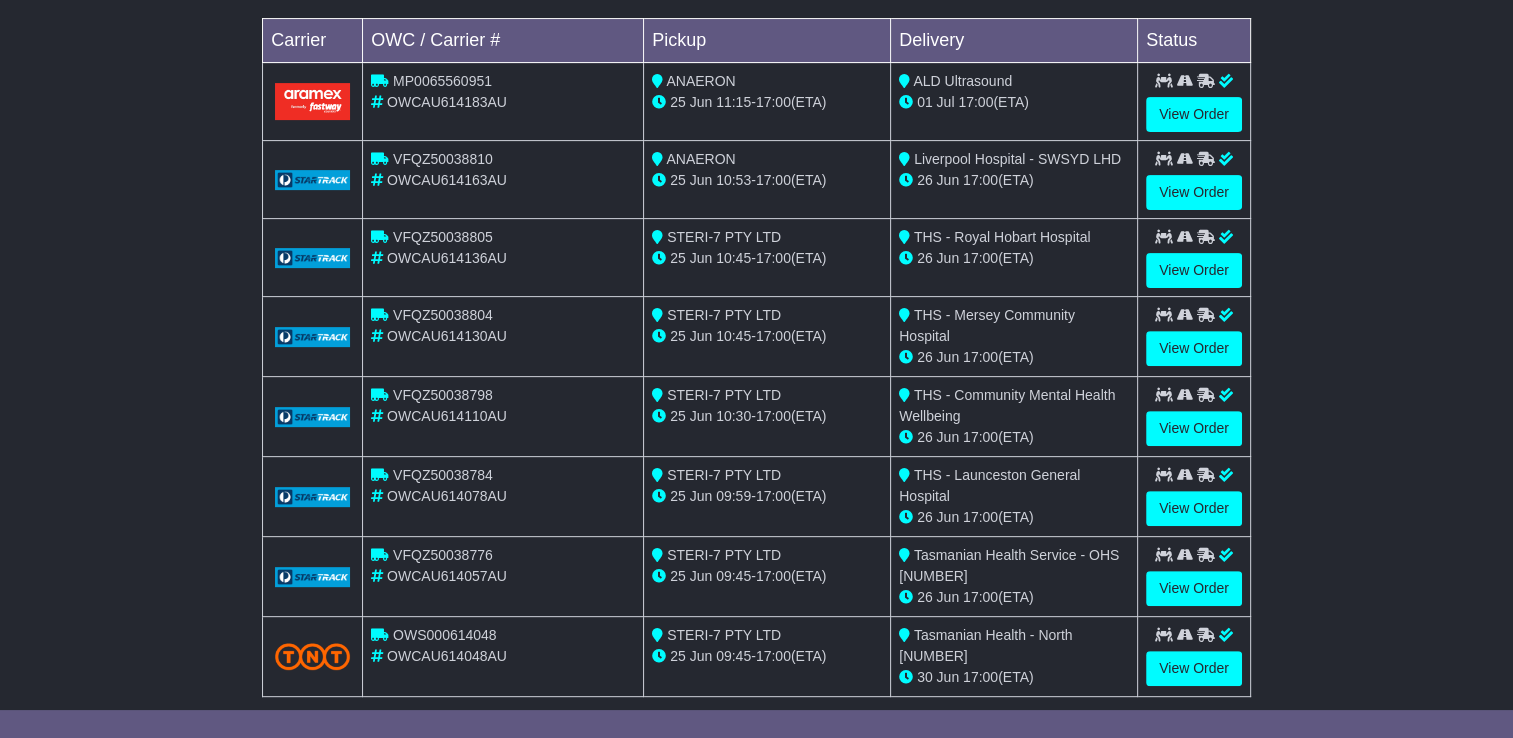 scroll, scrollTop: 740, scrollLeft: 0, axis: vertical 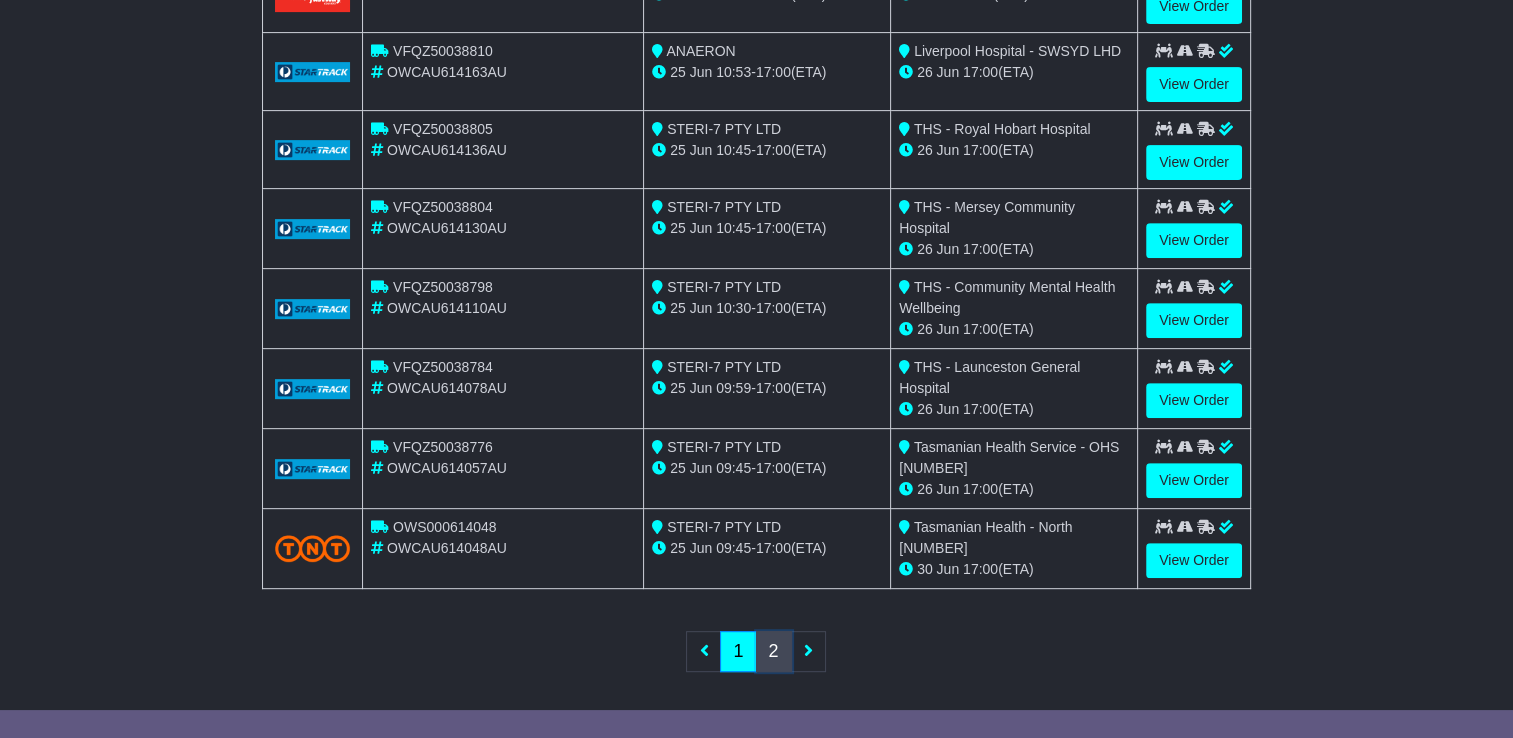 click on "2" at bounding box center [774, 651] 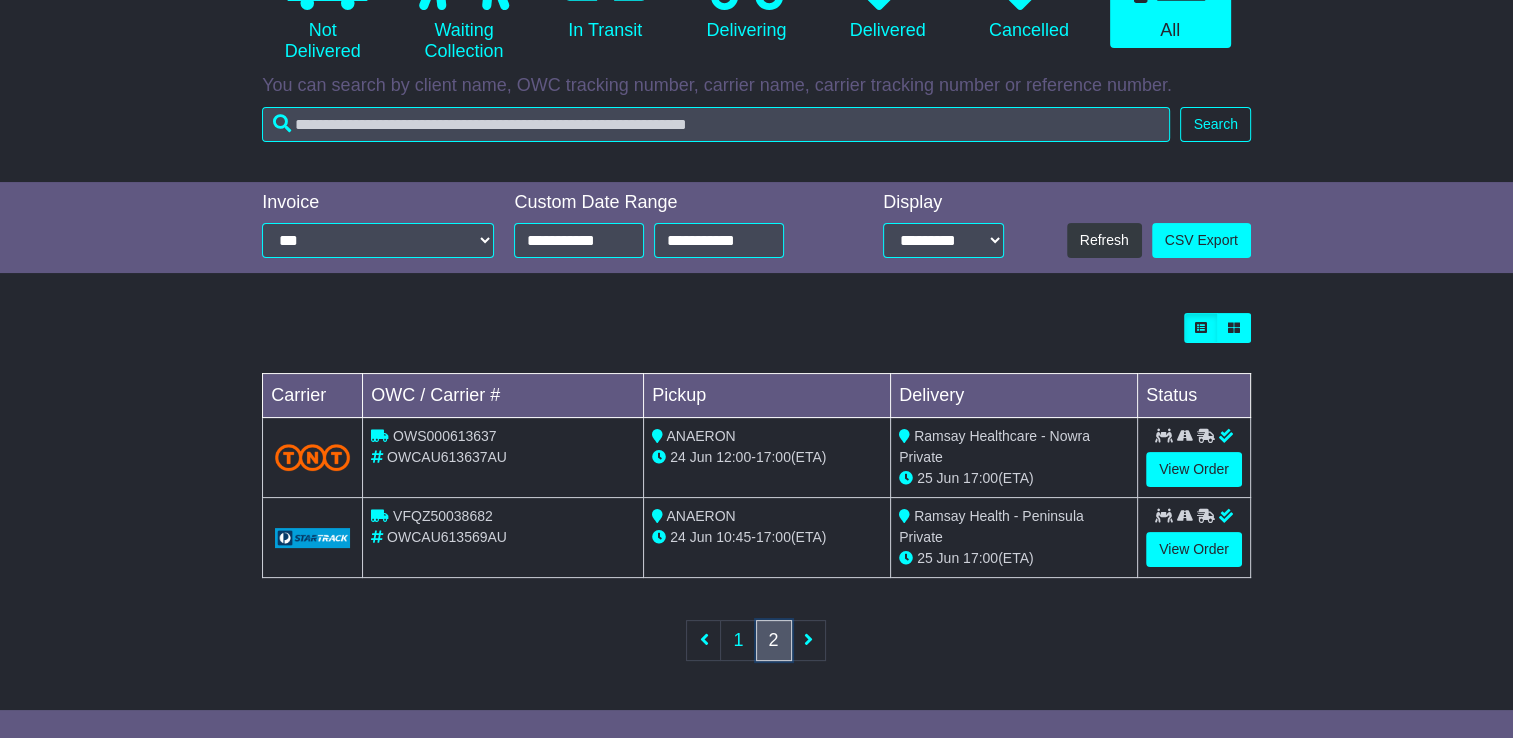 scroll, scrollTop: 271, scrollLeft: 0, axis: vertical 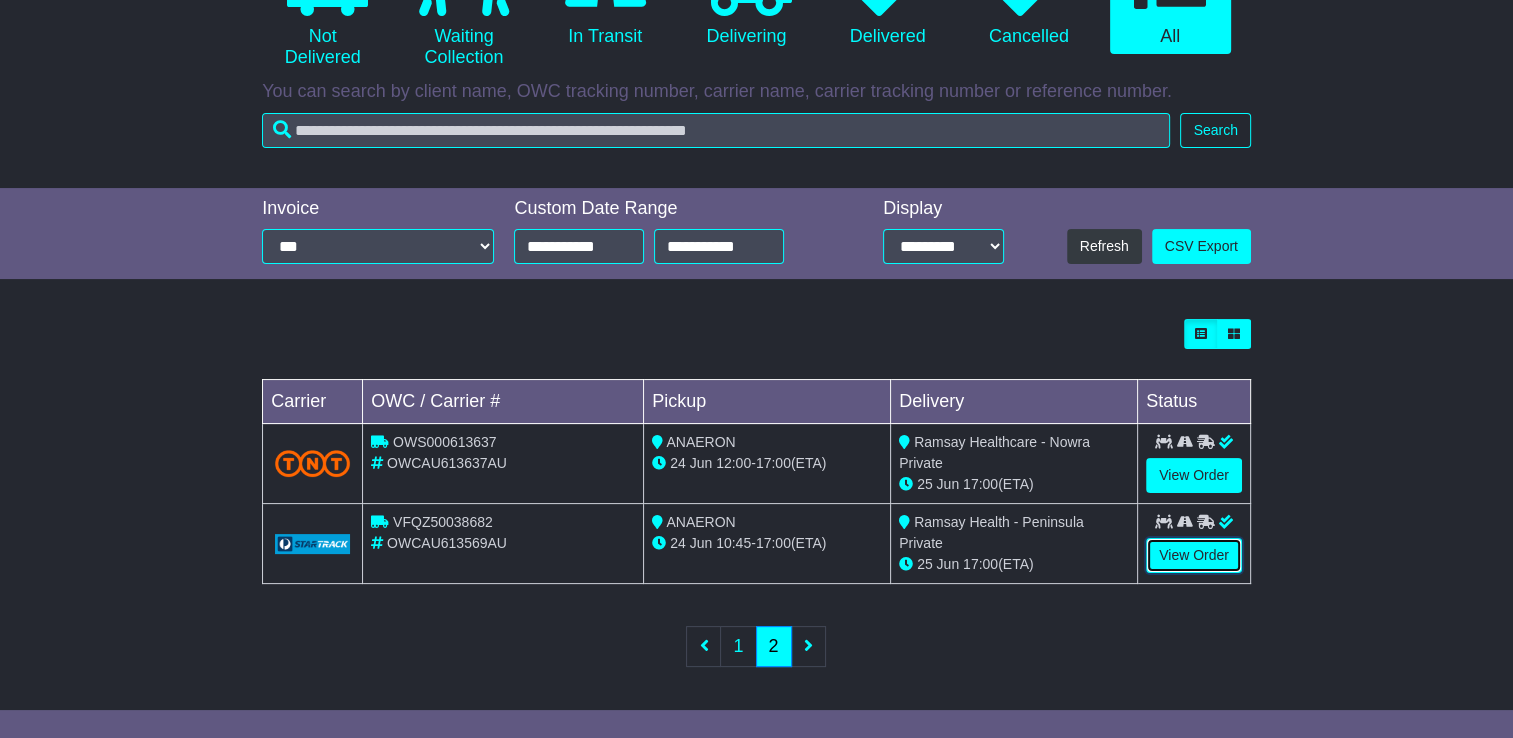 click on "View Order" at bounding box center (1194, 555) 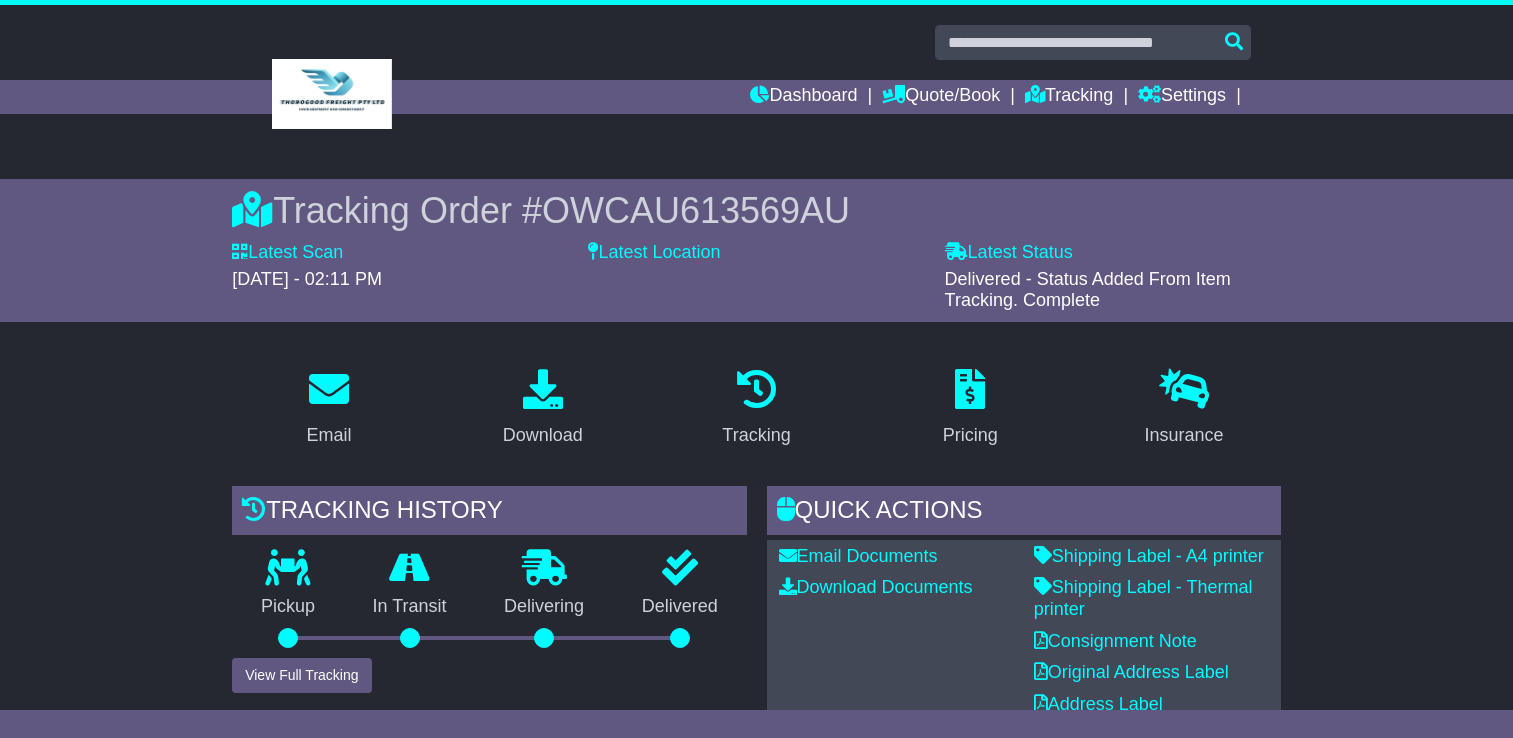 scroll, scrollTop: 0, scrollLeft: 0, axis: both 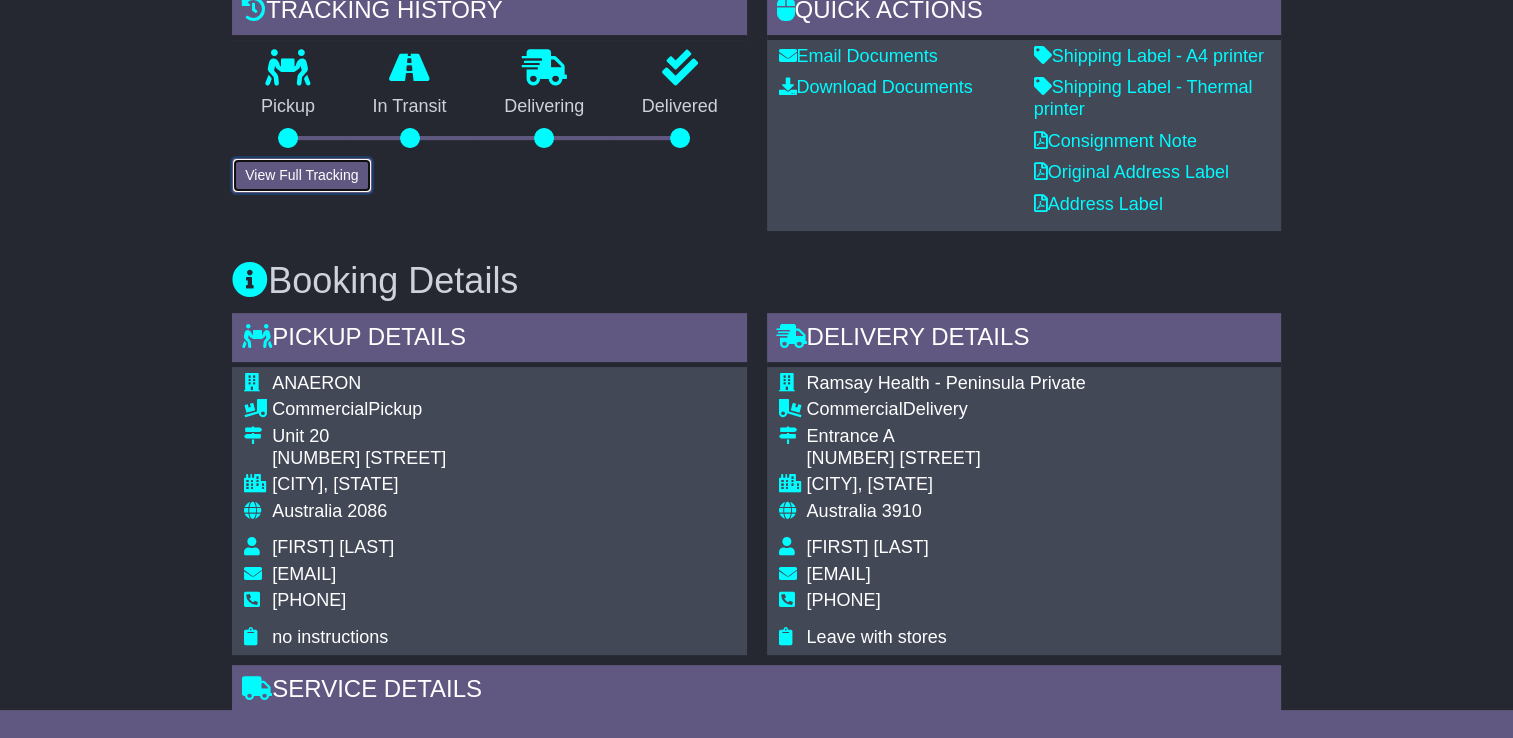 click on "View Full Tracking" at bounding box center [301, 175] 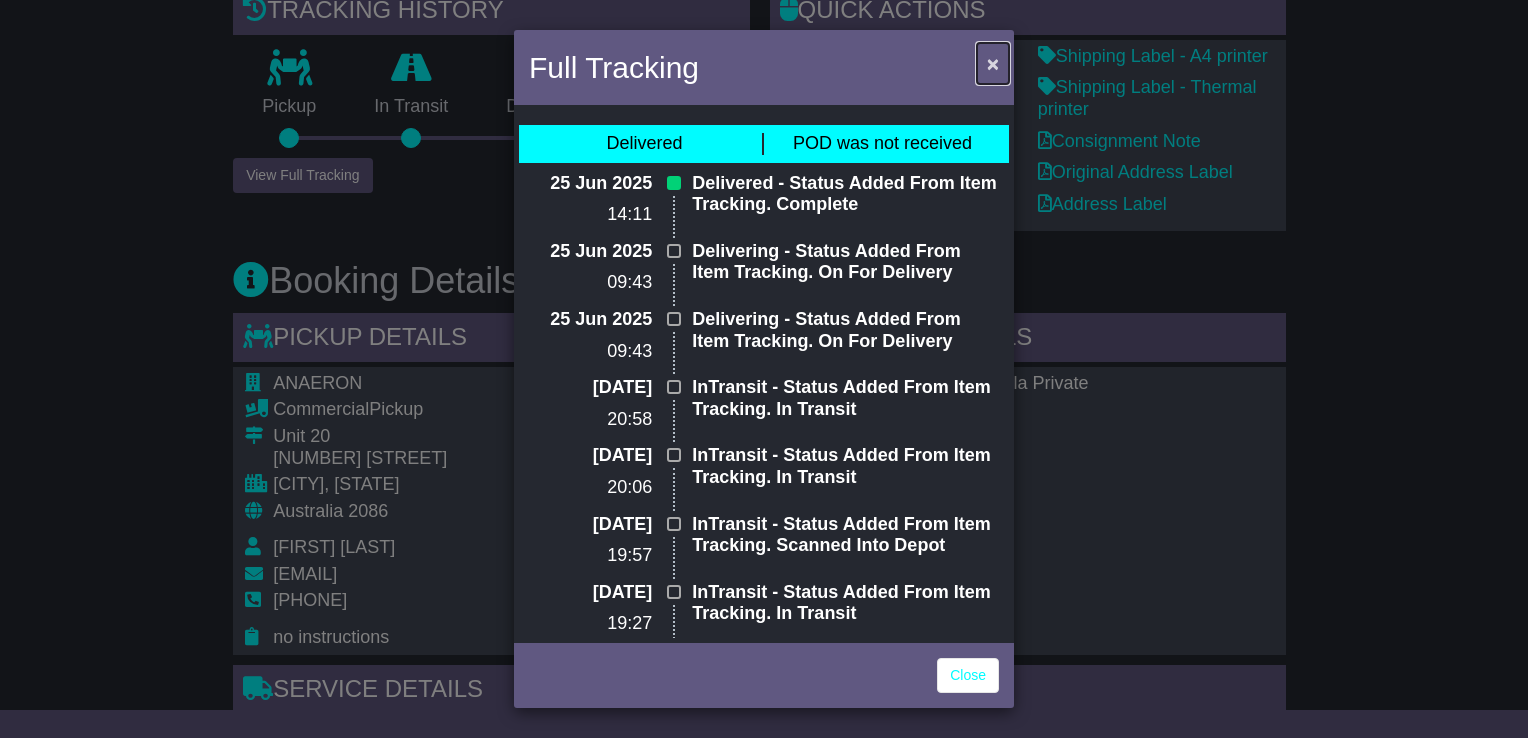 click on "×" at bounding box center (993, 63) 